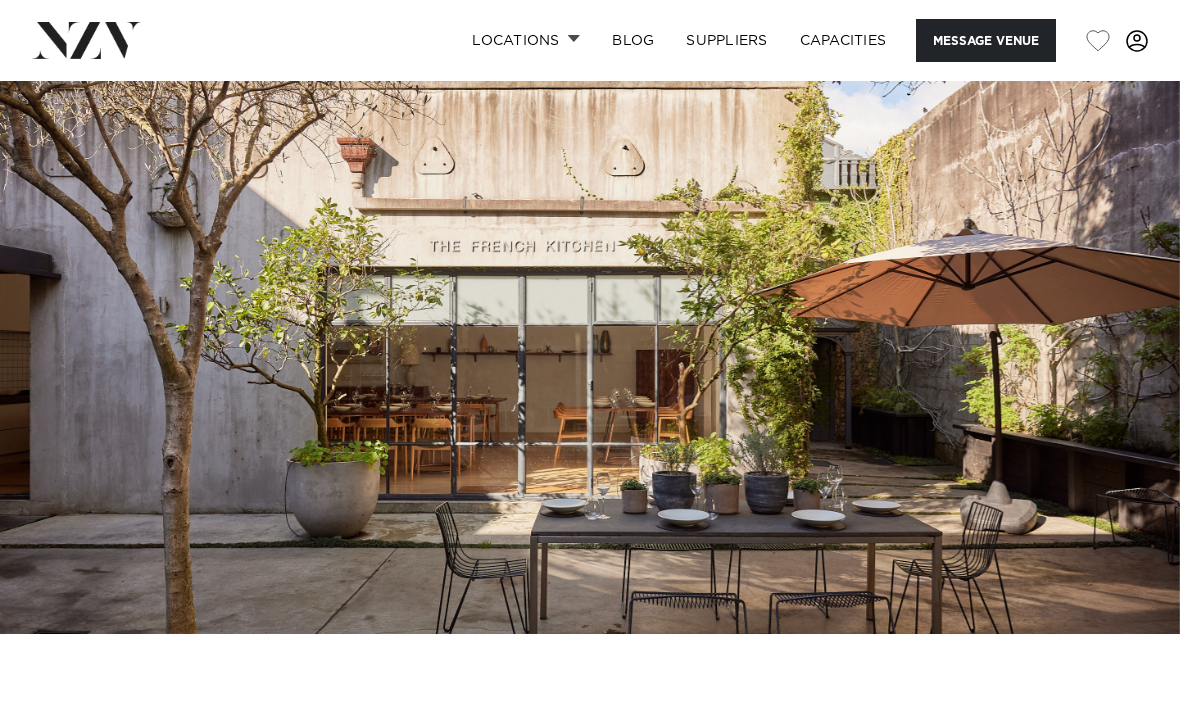 scroll, scrollTop: 0, scrollLeft: 0, axis: both 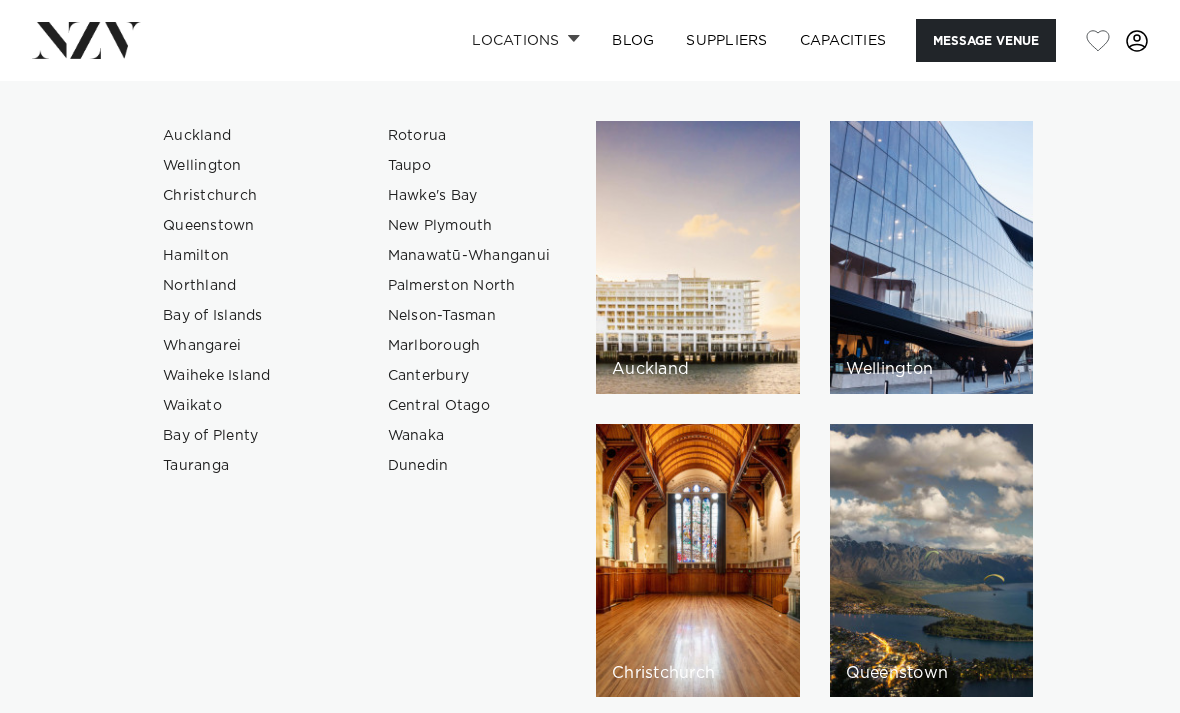 click on "Auckland" at bounding box center (244, 136) 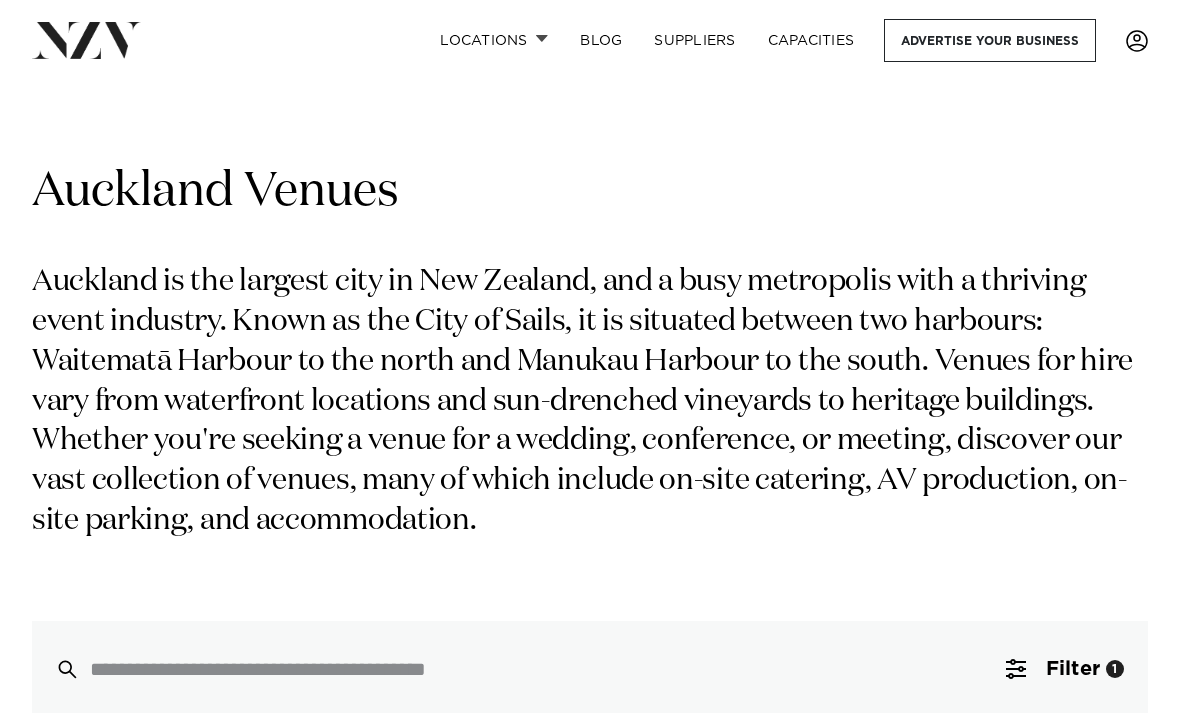 scroll, scrollTop: 0, scrollLeft: 0, axis: both 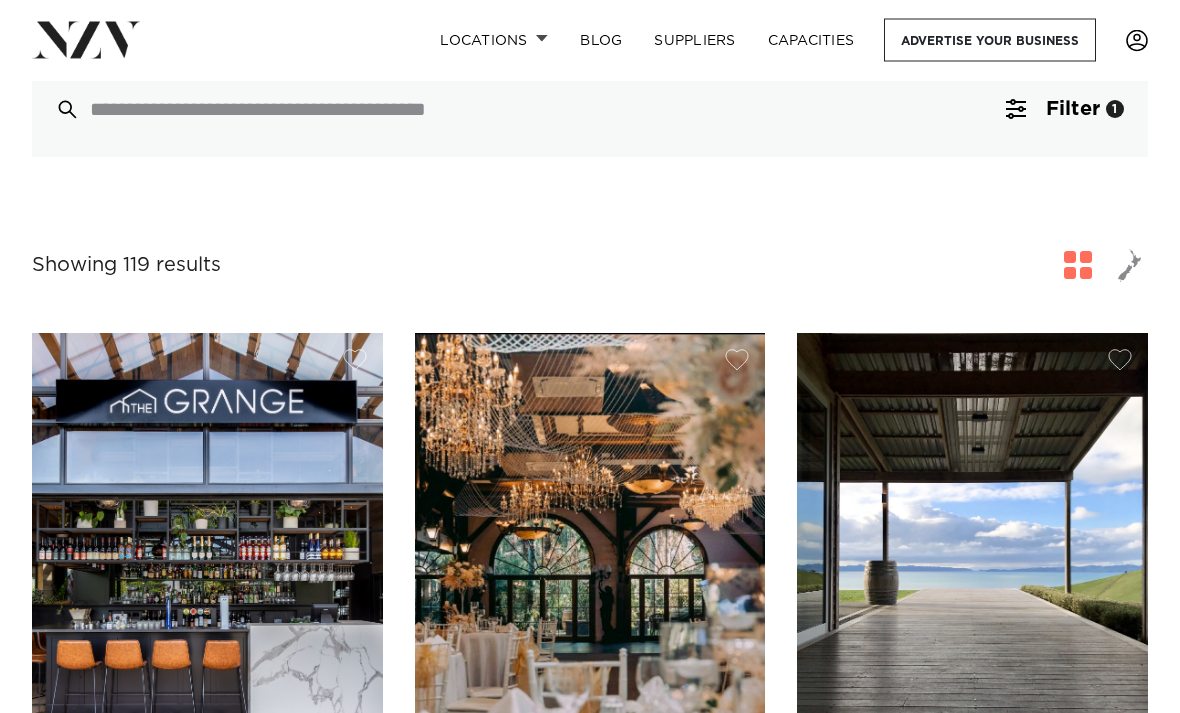 click on "Filter 1" at bounding box center (1065, 110) 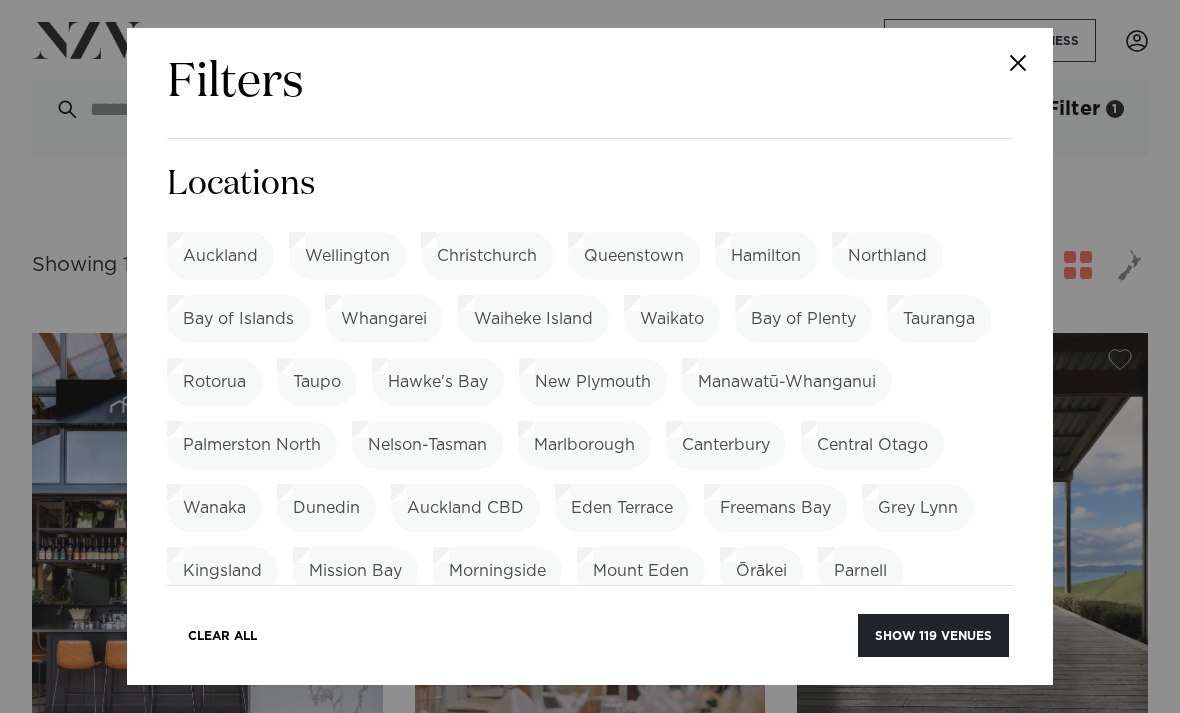 click on "Show 119 venues" at bounding box center (933, 635) 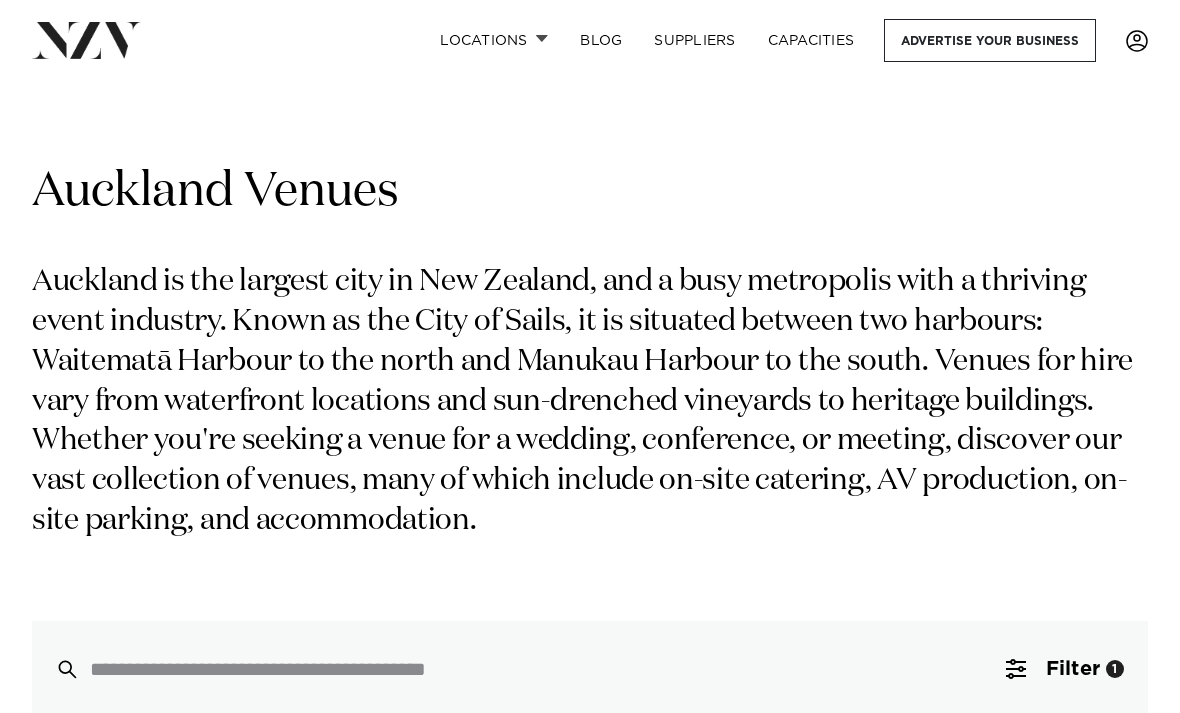 scroll, scrollTop: 0, scrollLeft: 0, axis: both 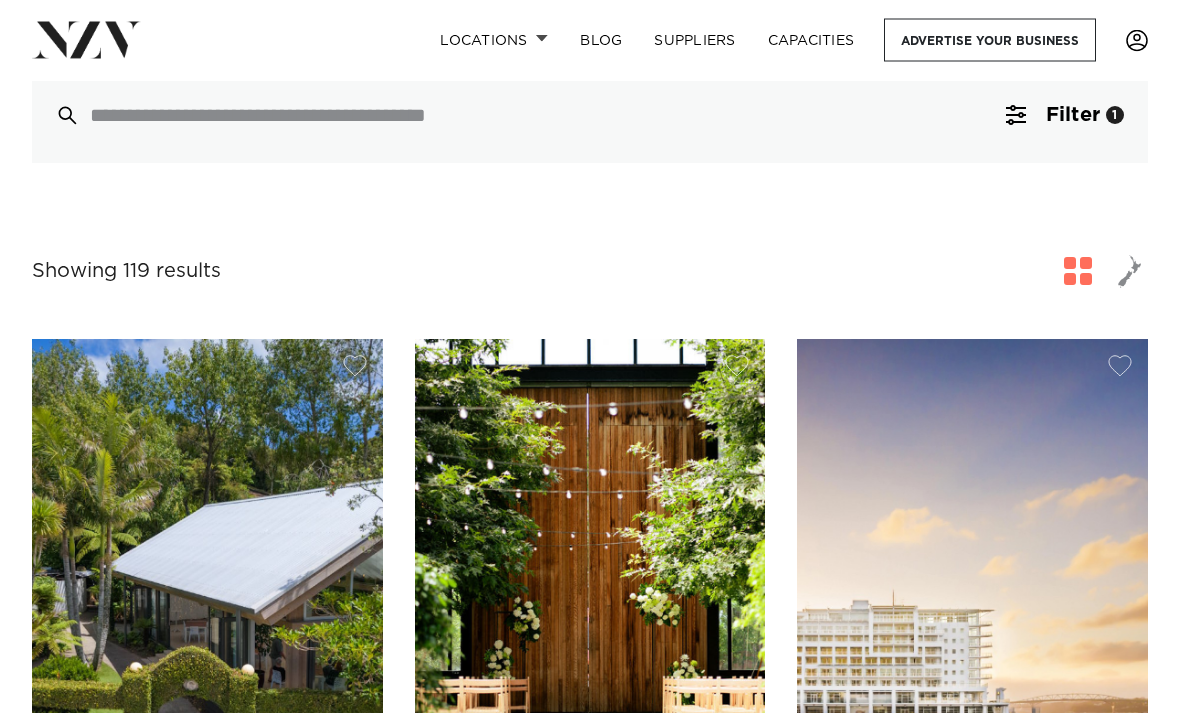 click at bounding box center (1130, 272) 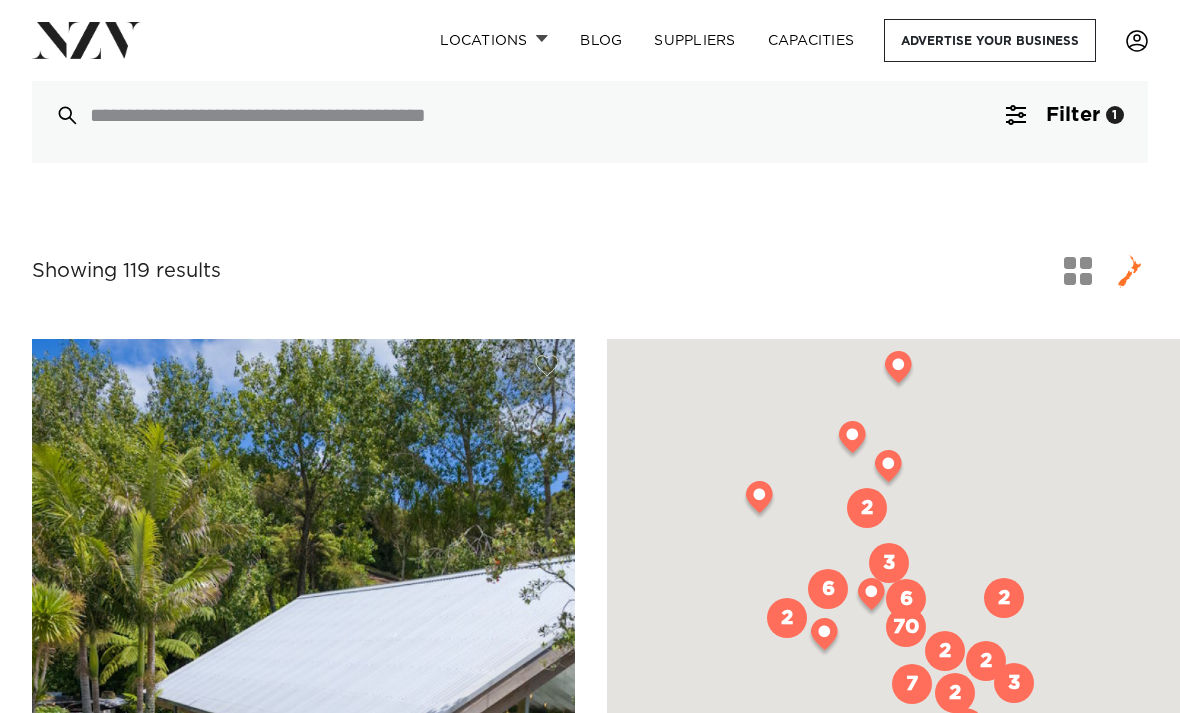click on "Filter 1" at bounding box center [1065, 115] 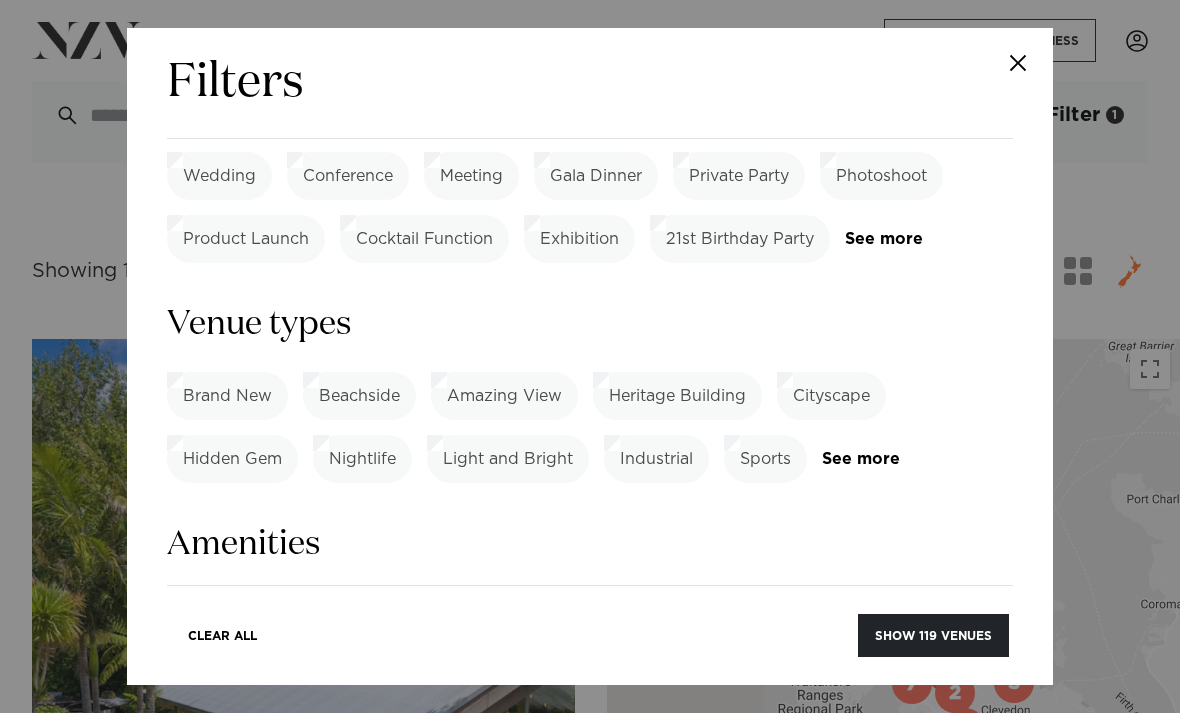 scroll, scrollTop: 837, scrollLeft: 0, axis: vertical 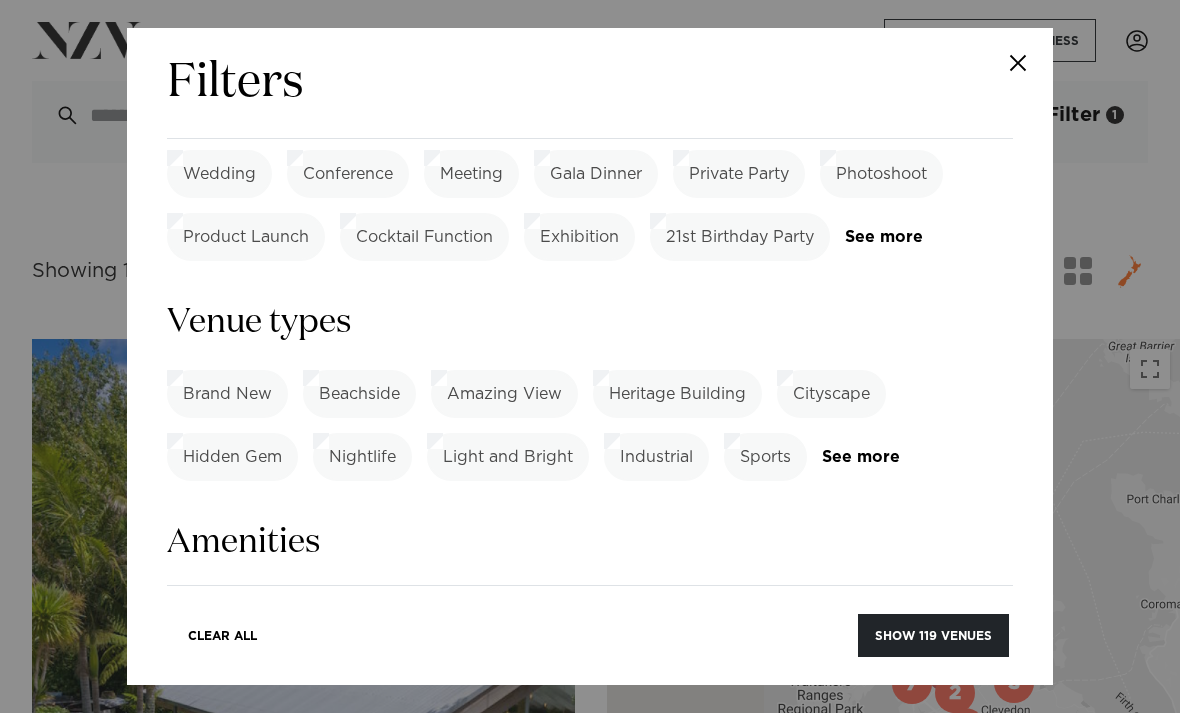 click on "Private Party" at bounding box center [739, 174] 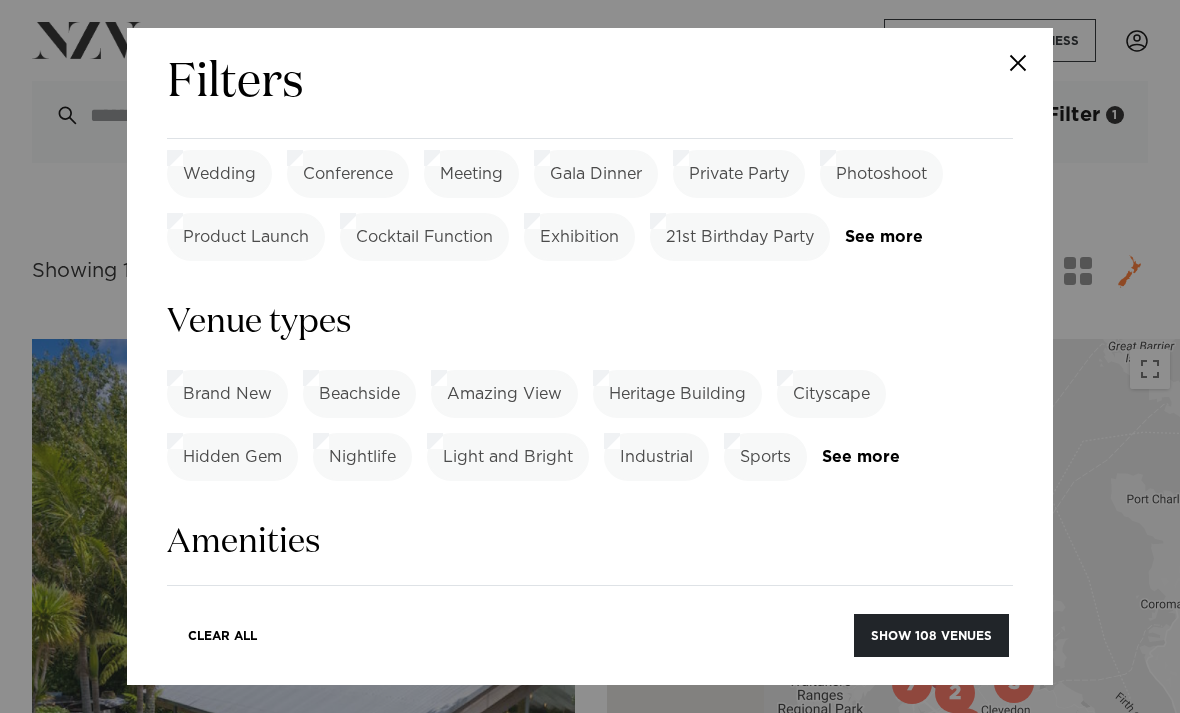 click on "Gala Dinner" at bounding box center [596, 174] 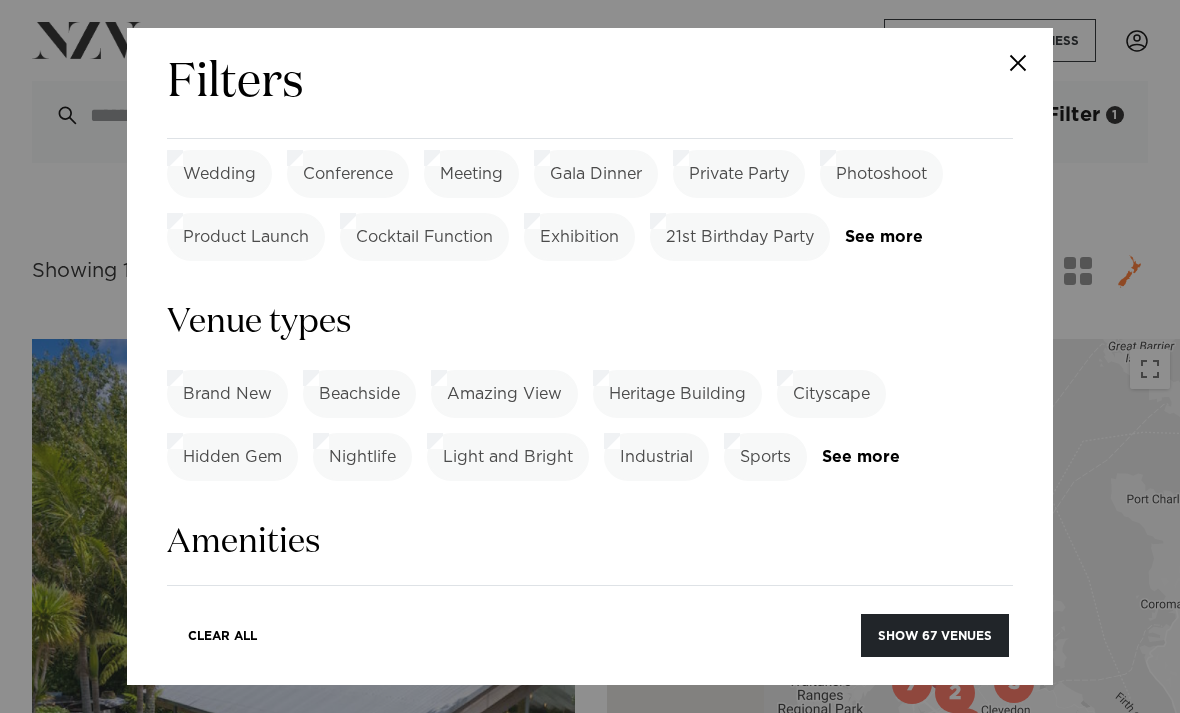 click on "Gala Dinner" at bounding box center (596, 174) 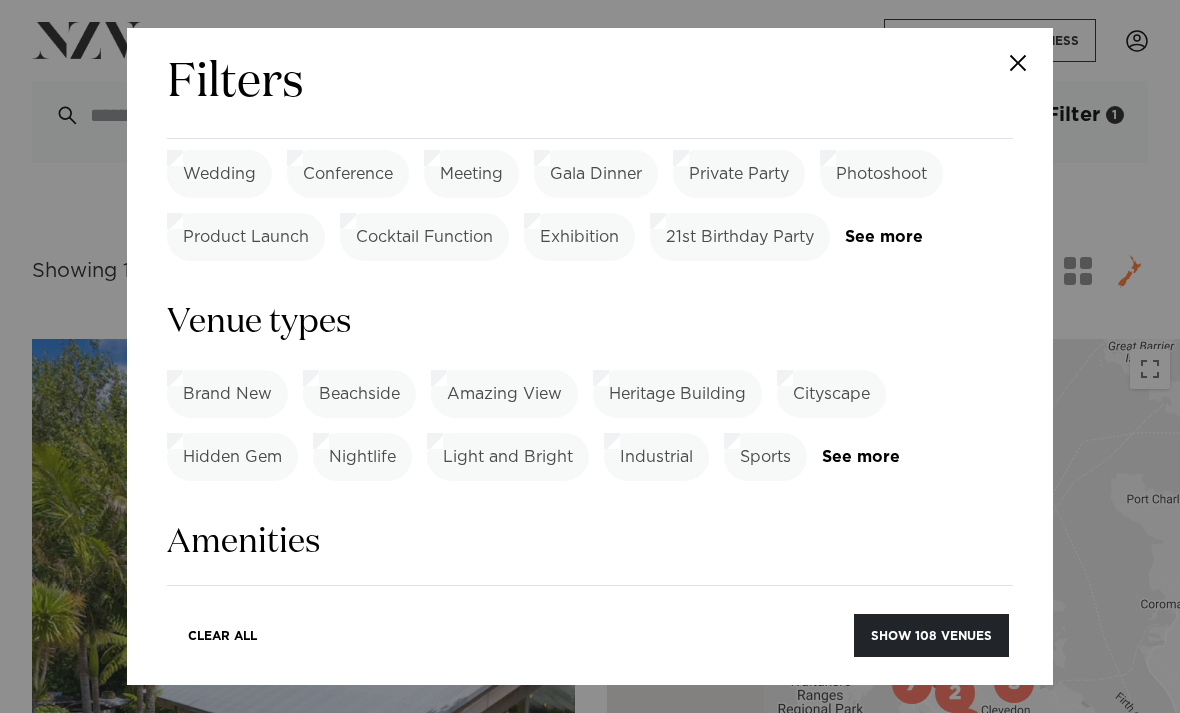 click on "Wedding" at bounding box center [219, 174] 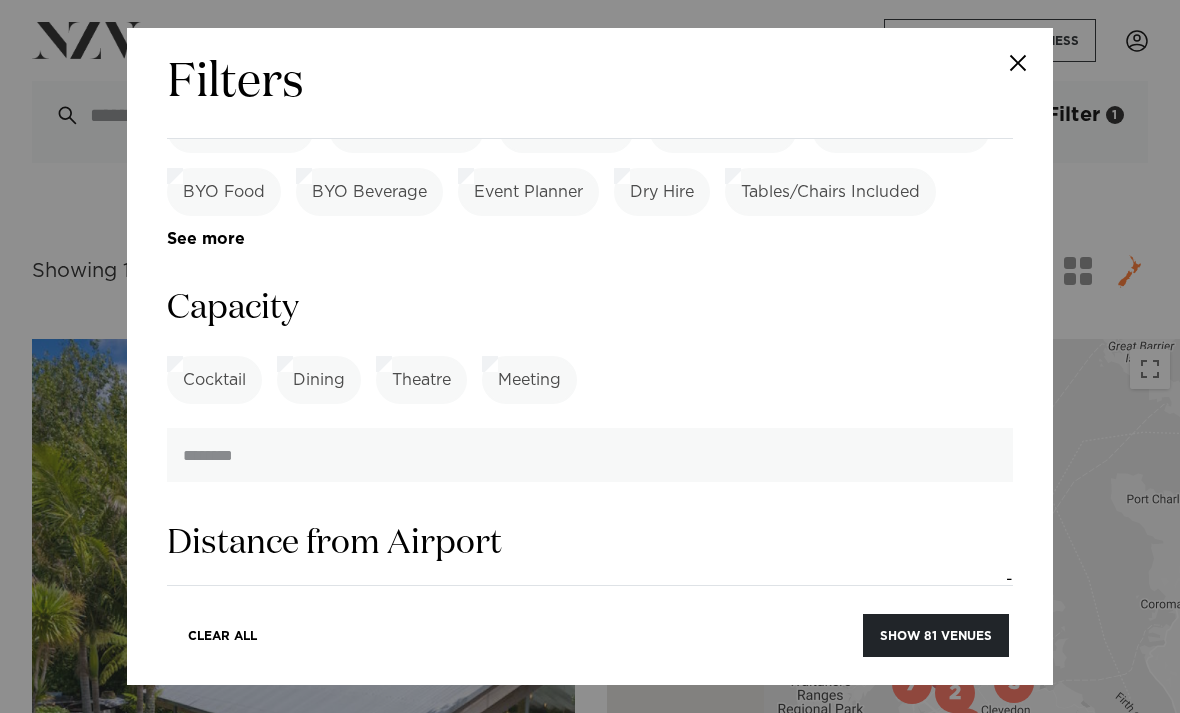 scroll, scrollTop: 1333, scrollLeft: 0, axis: vertical 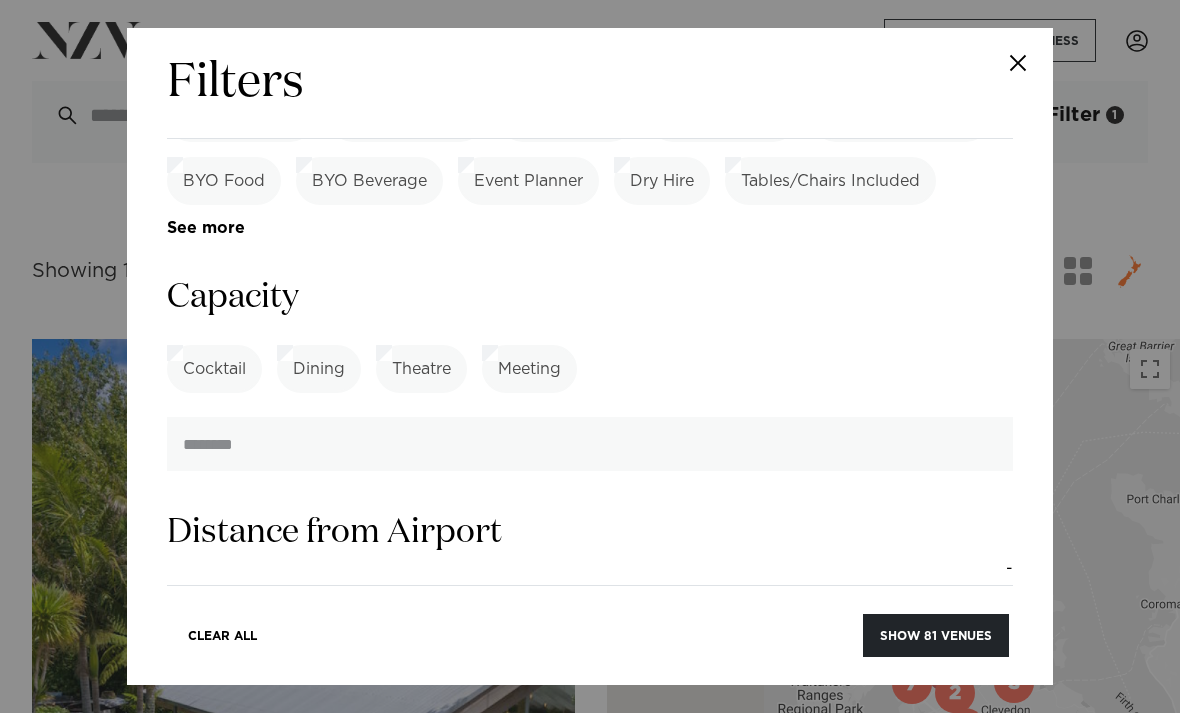 click on "Show 81 venues" at bounding box center (936, 635) 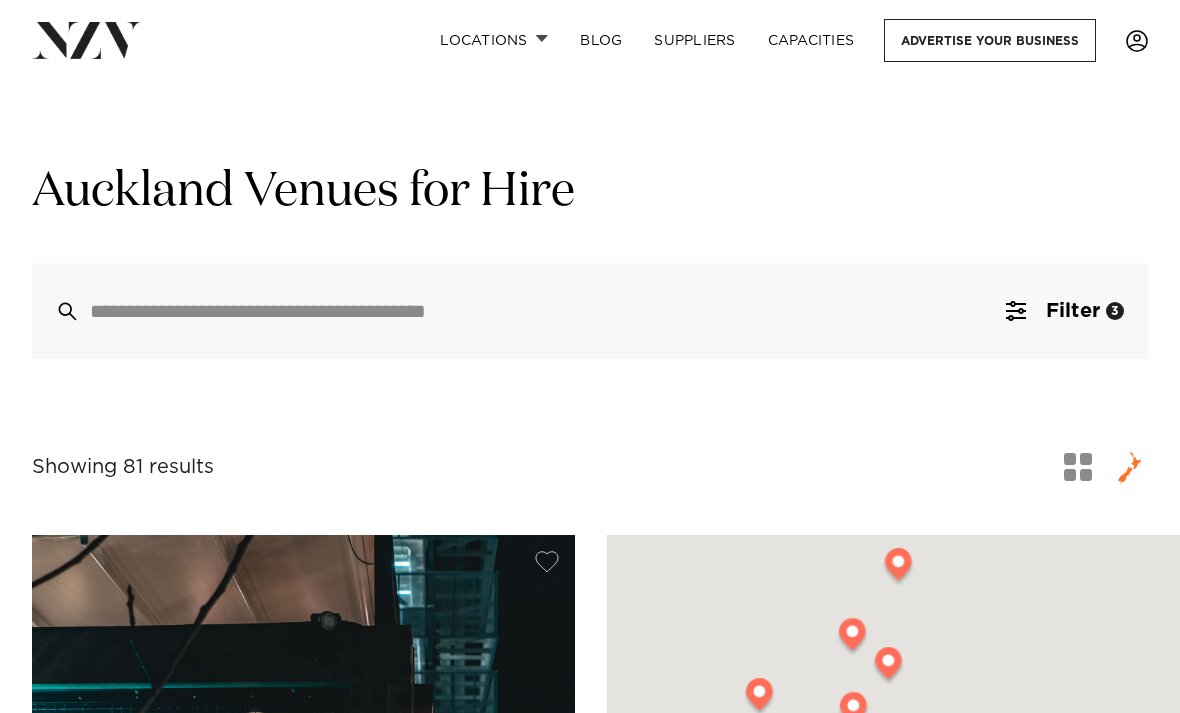 scroll, scrollTop: 0, scrollLeft: 0, axis: both 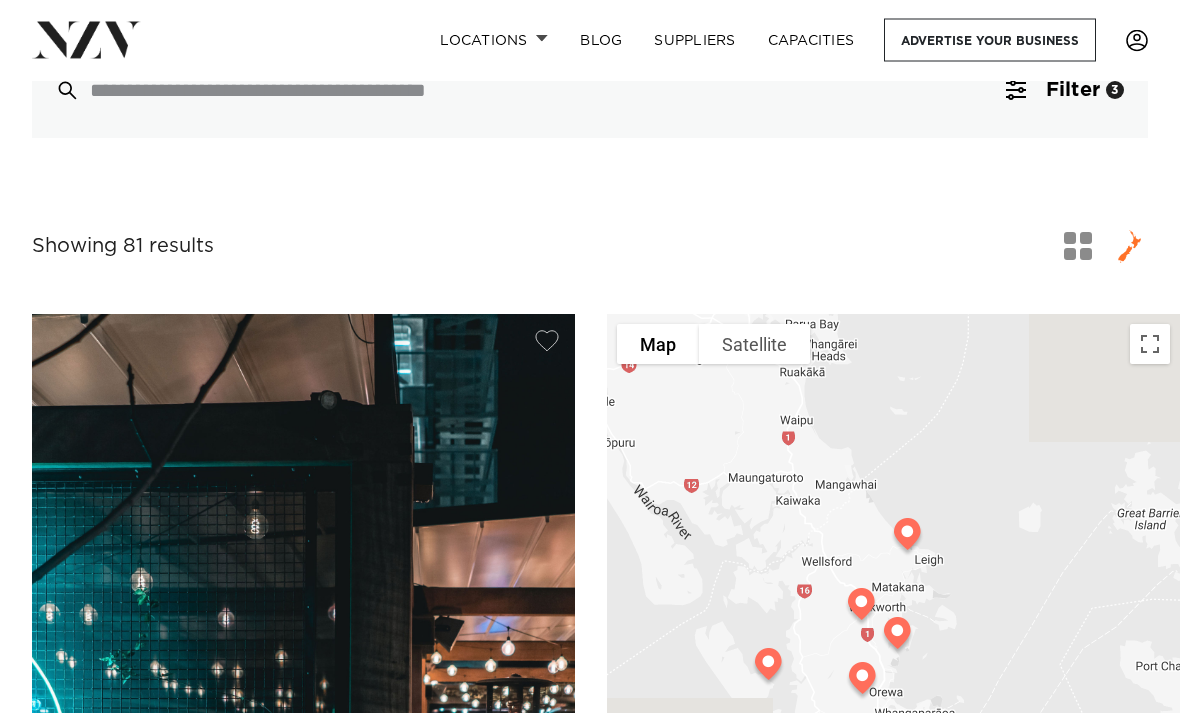 click at bounding box center [1078, 247] 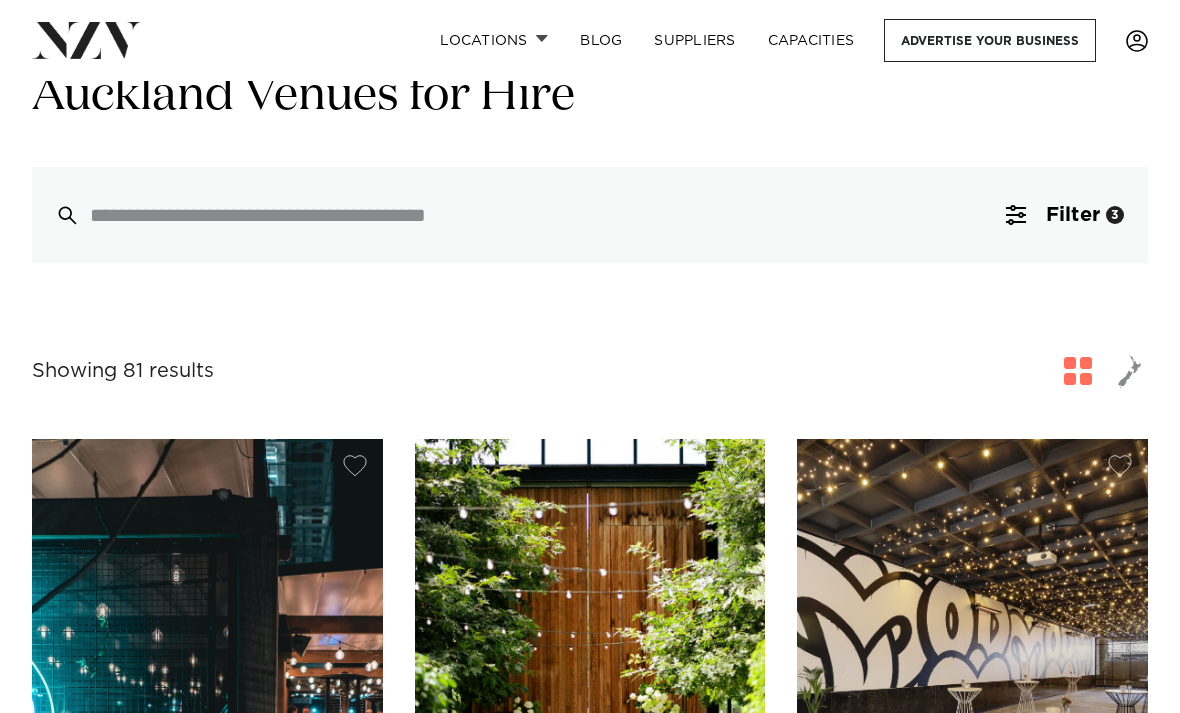 scroll, scrollTop: 0, scrollLeft: 0, axis: both 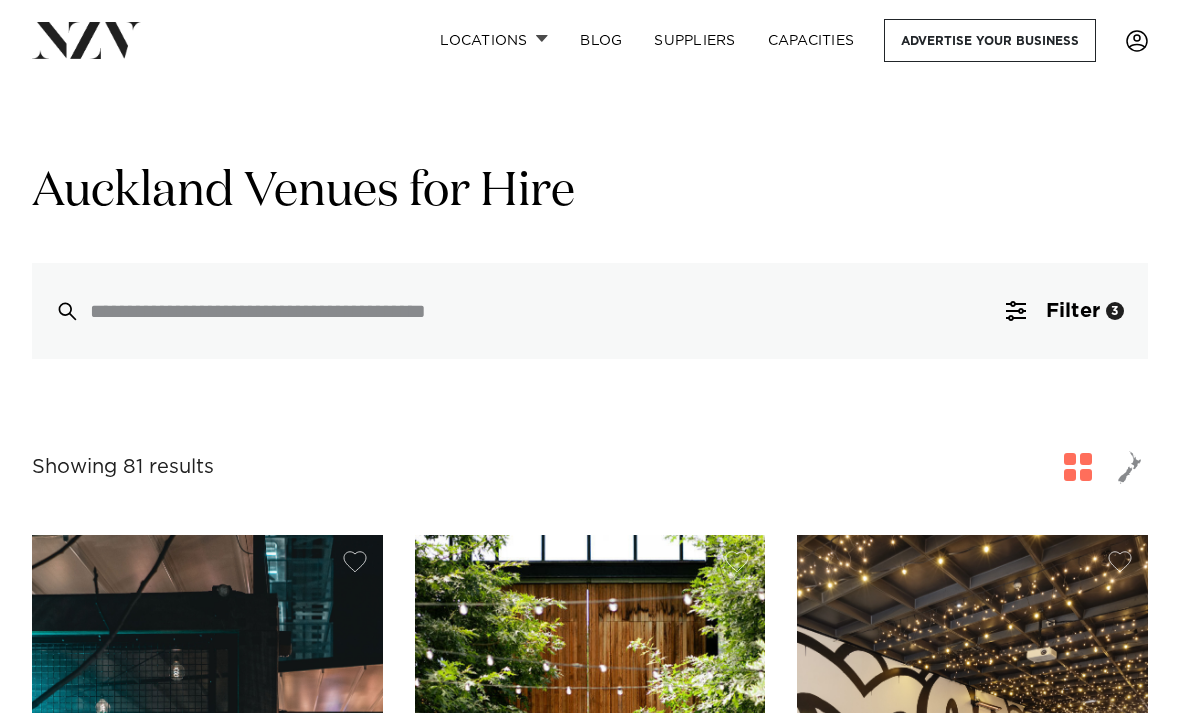 click on "Filter 3" at bounding box center (1065, 311) 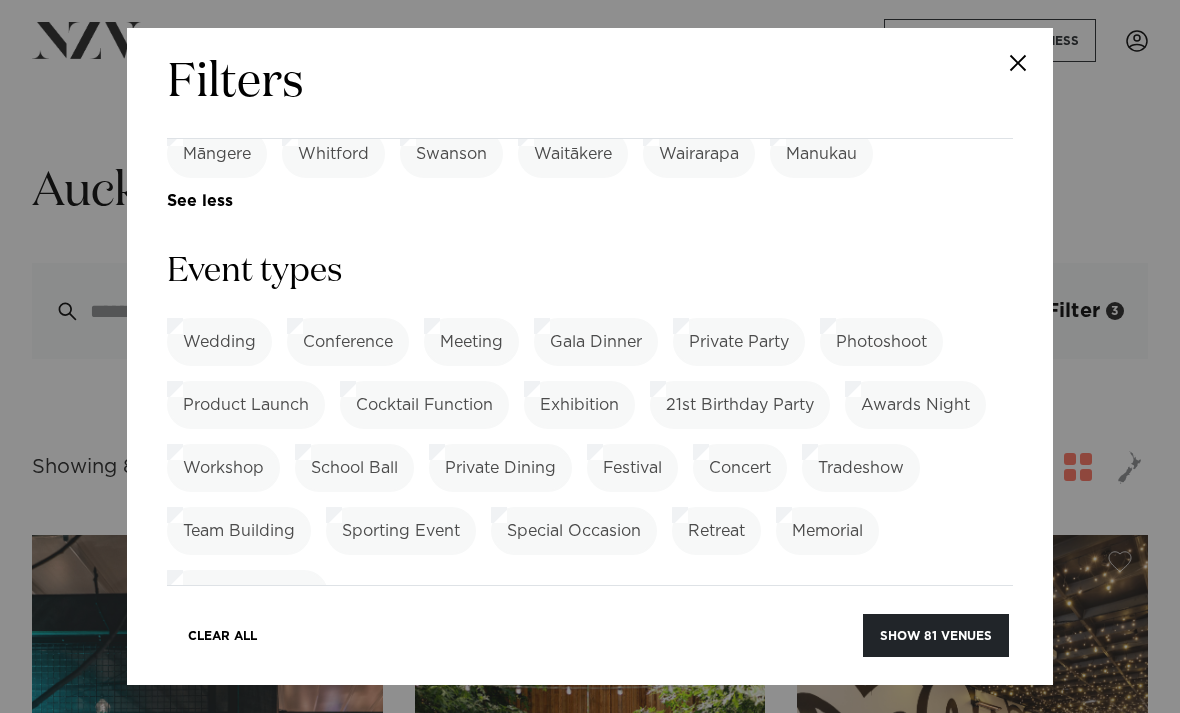scroll, scrollTop: 677, scrollLeft: 0, axis: vertical 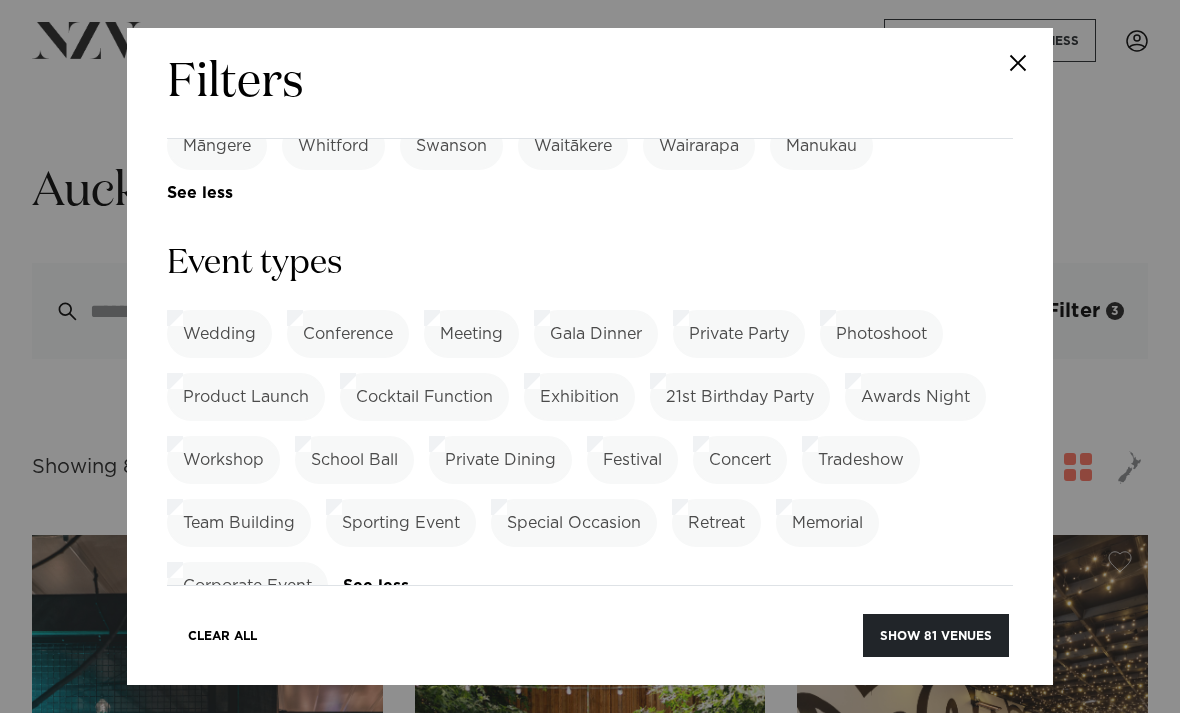 click on "Wedding" at bounding box center [219, 334] 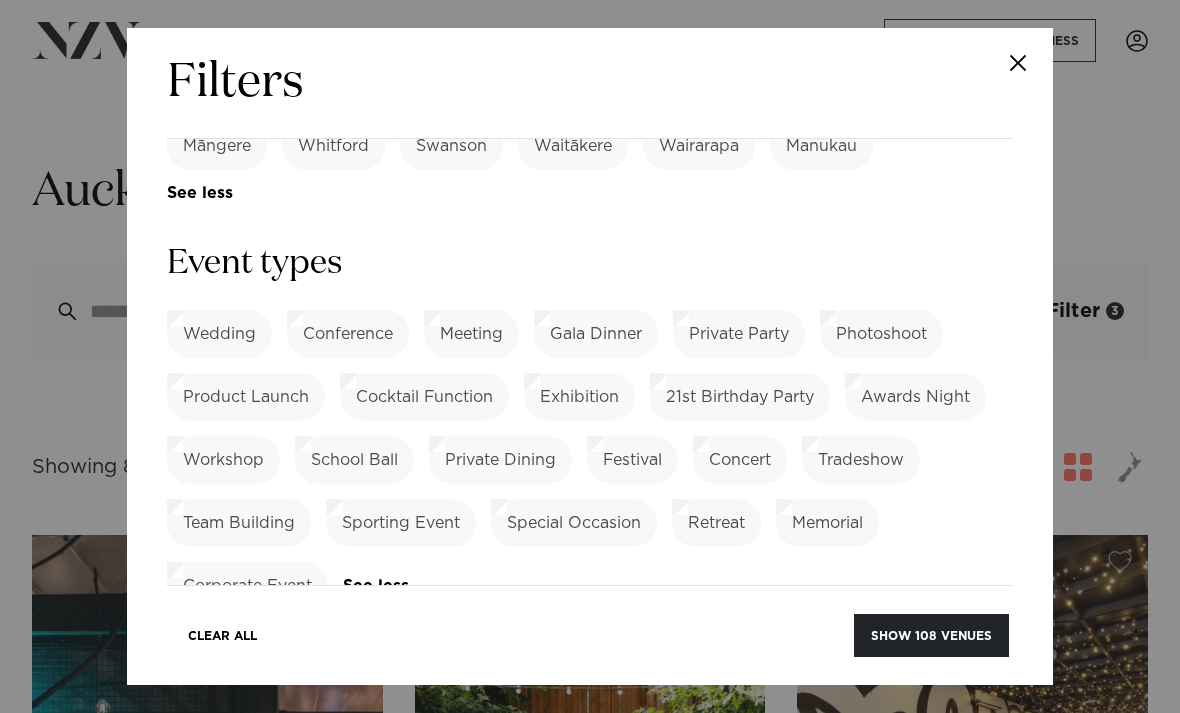 click on "Show 108 venues" at bounding box center [931, 635] 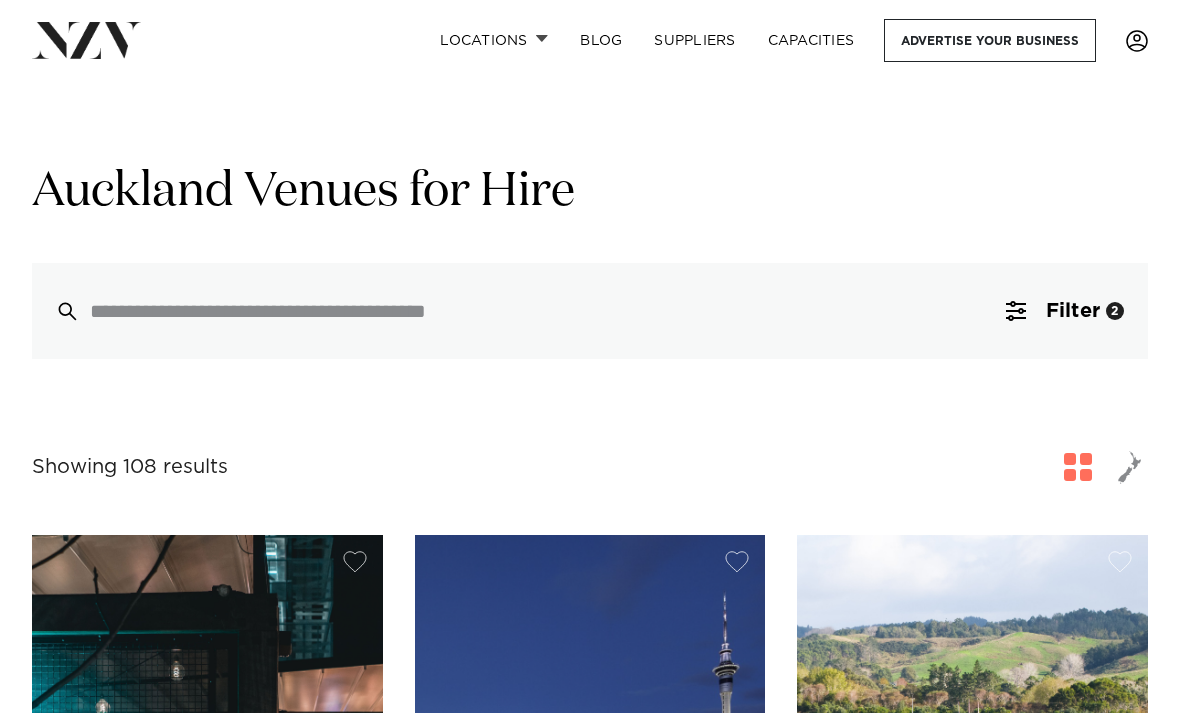 scroll, scrollTop: 87, scrollLeft: 0, axis: vertical 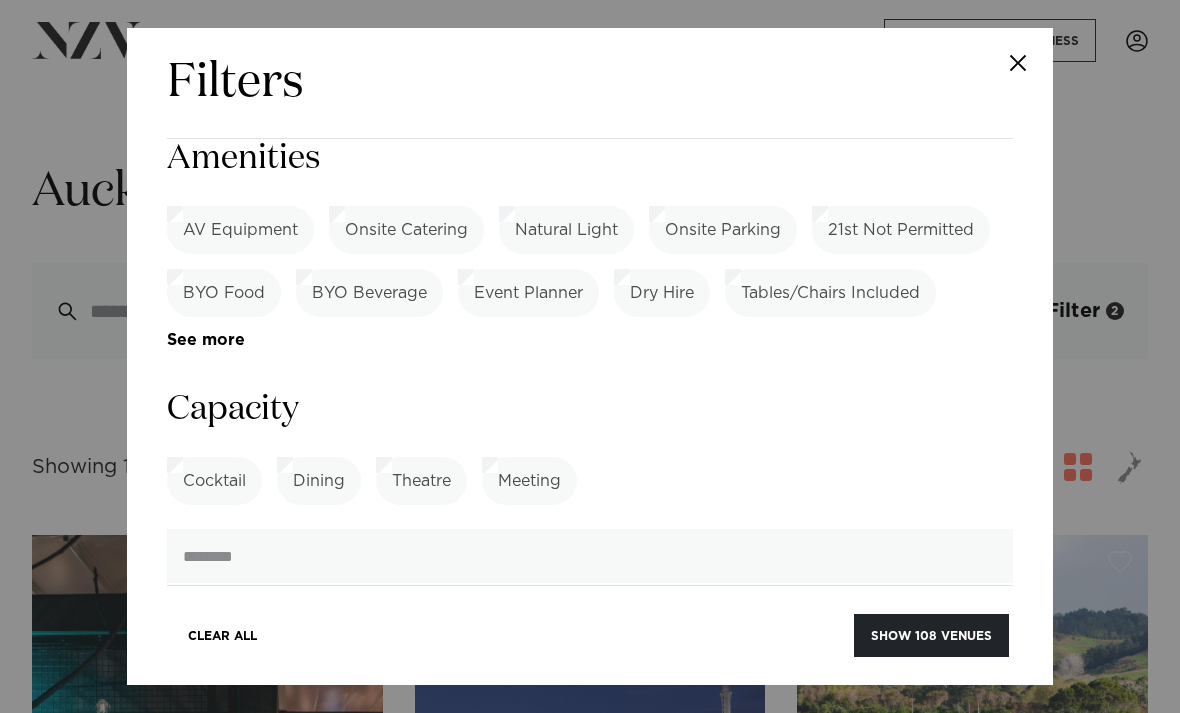 click on "Onsite Catering" at bounding box center (406, 230) 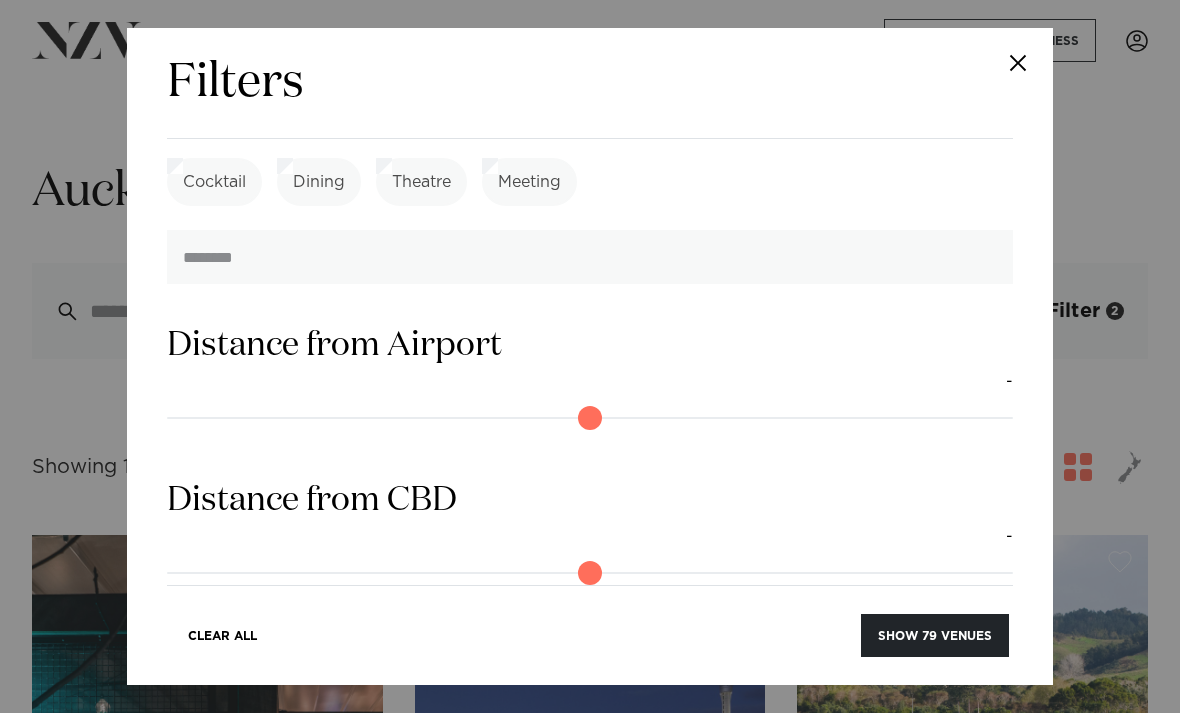 scroll, scrollTop: 1719, scrollLeft: 0, axis: vertical 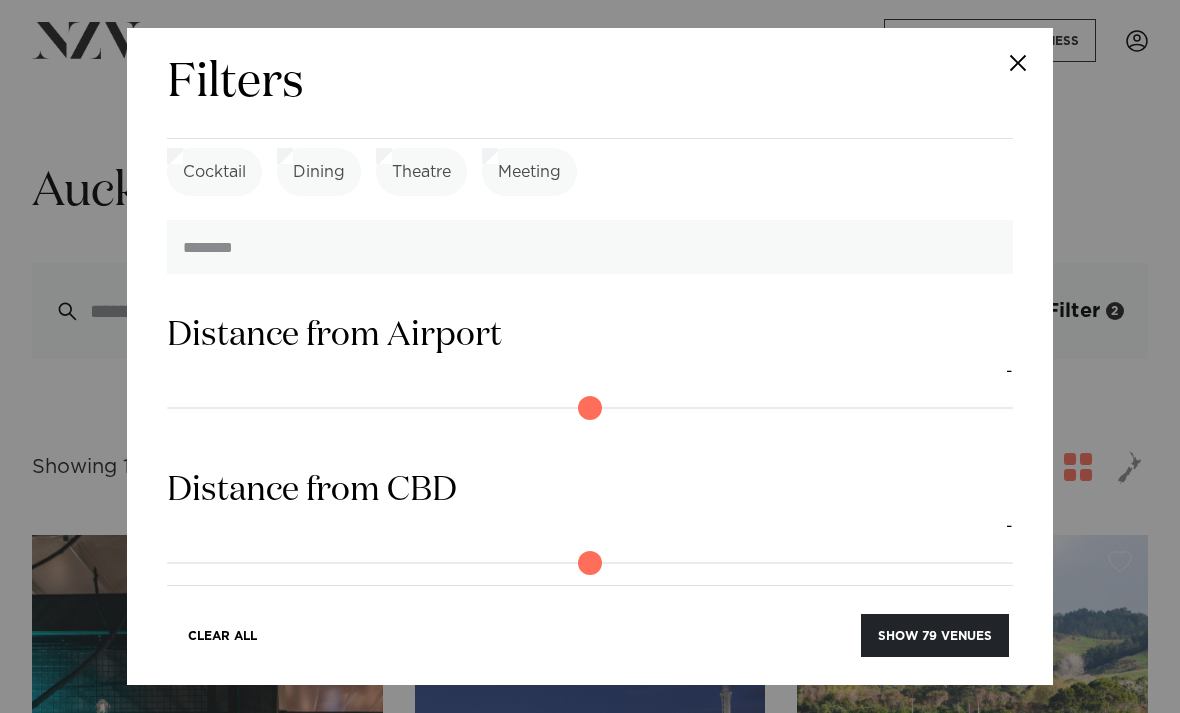 click on "Show 79 venues" at bounding box center (935, 635) 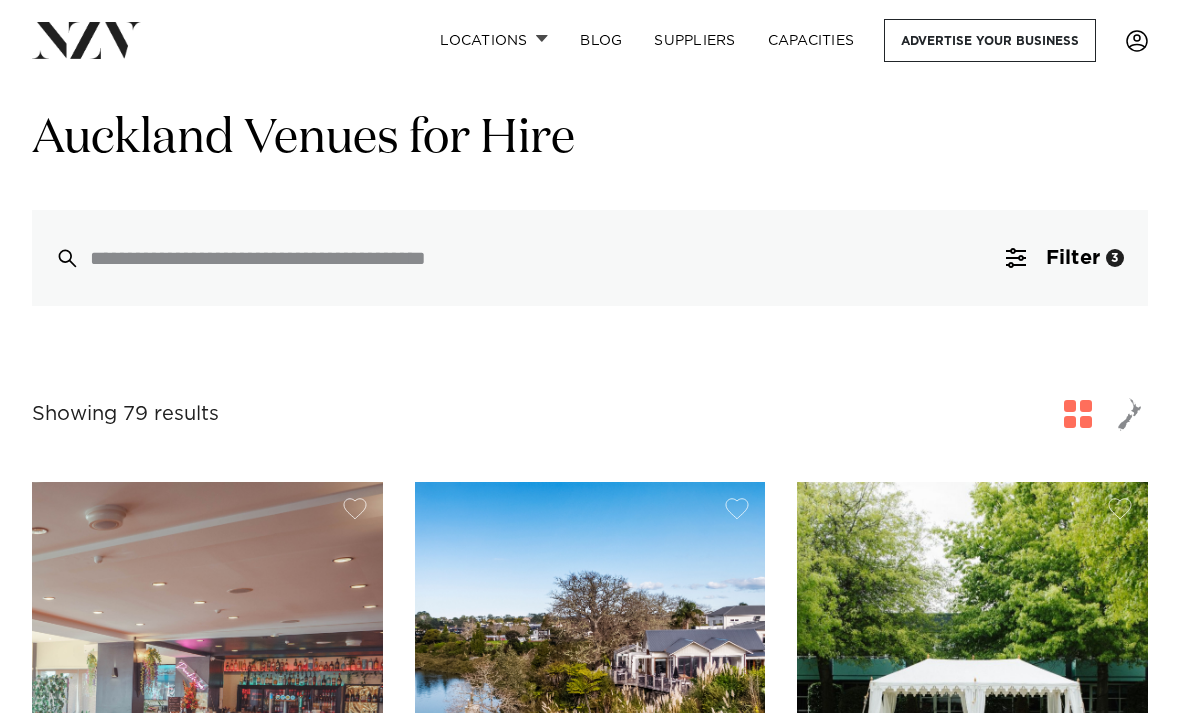 scroll, scrollTop: 0, scrollLeft: 0, axis: both 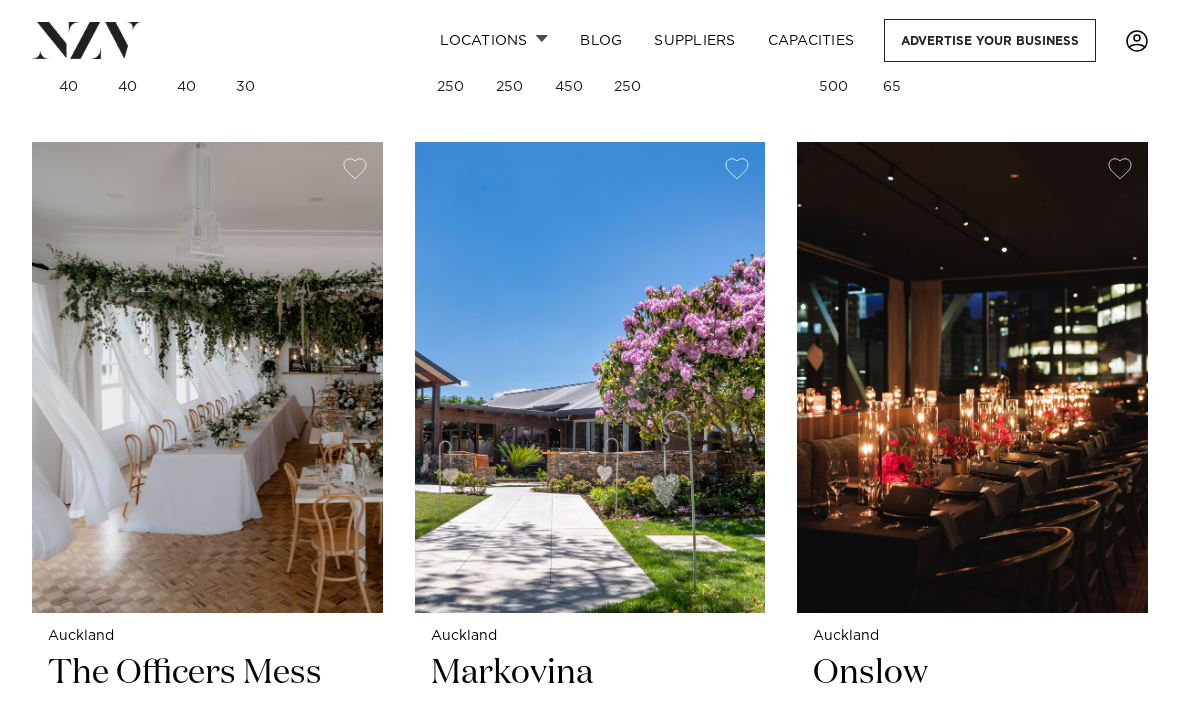 click at bounding box center (207, 377) 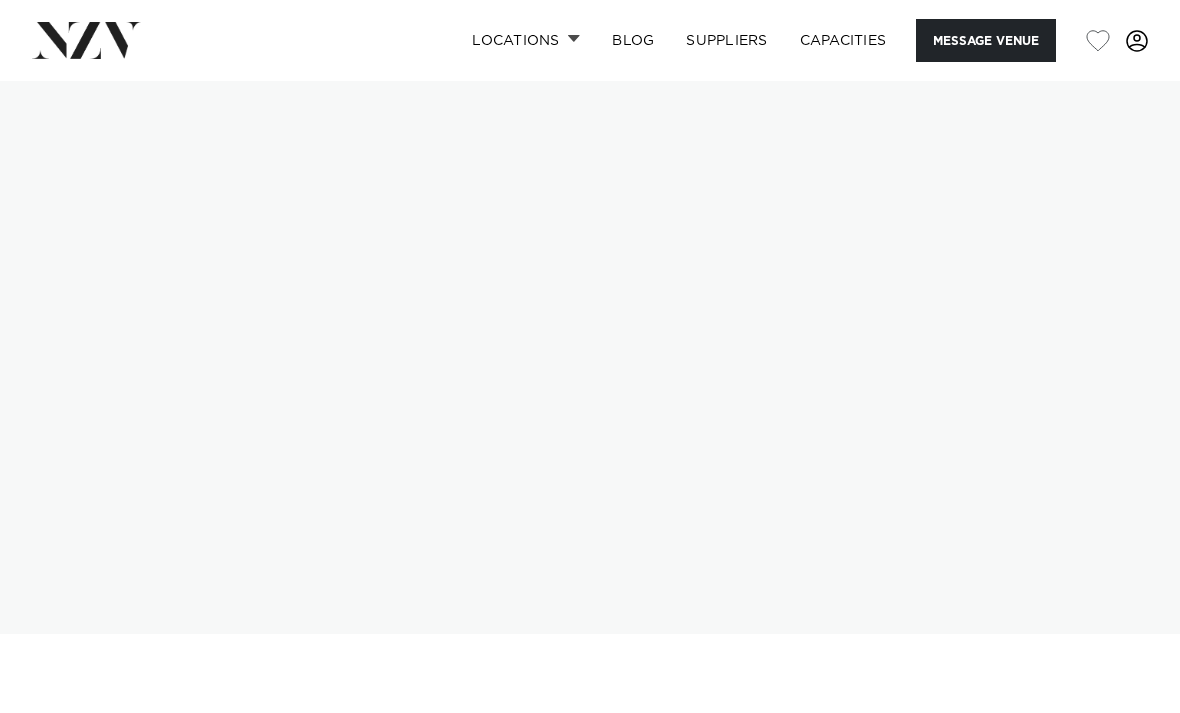 scroll, scrollTop: 0, scrollLeft: 0, axis: both 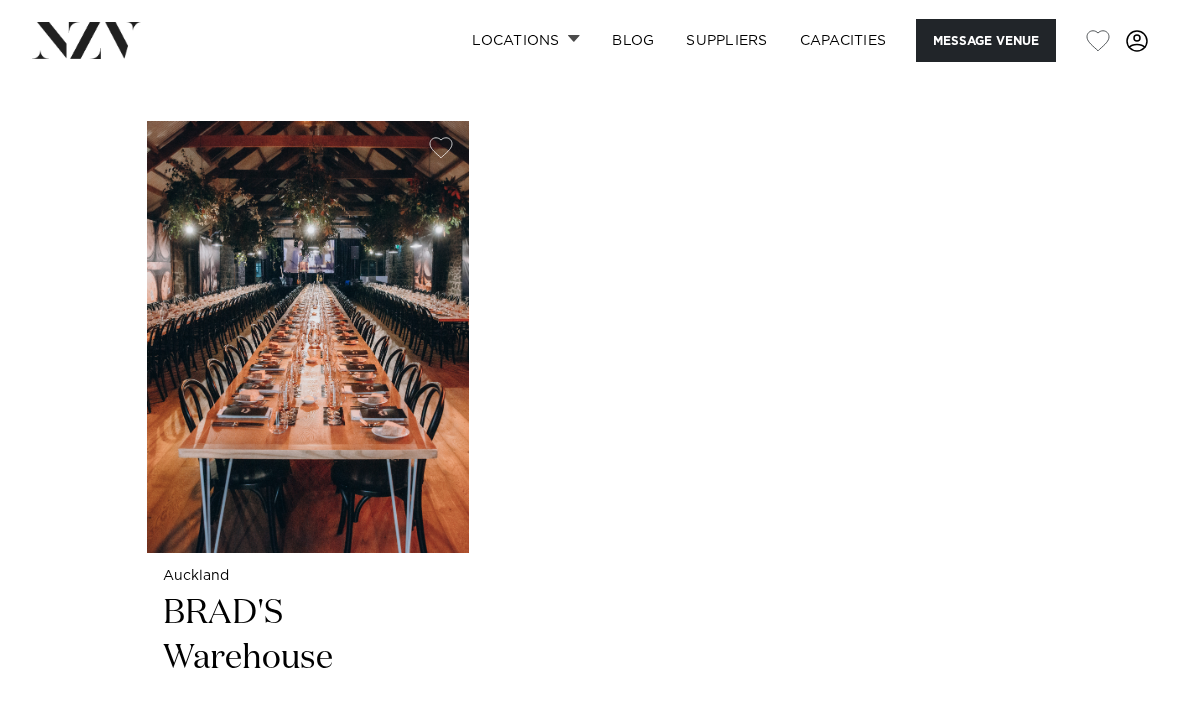 click at bounding box center [308, 337] 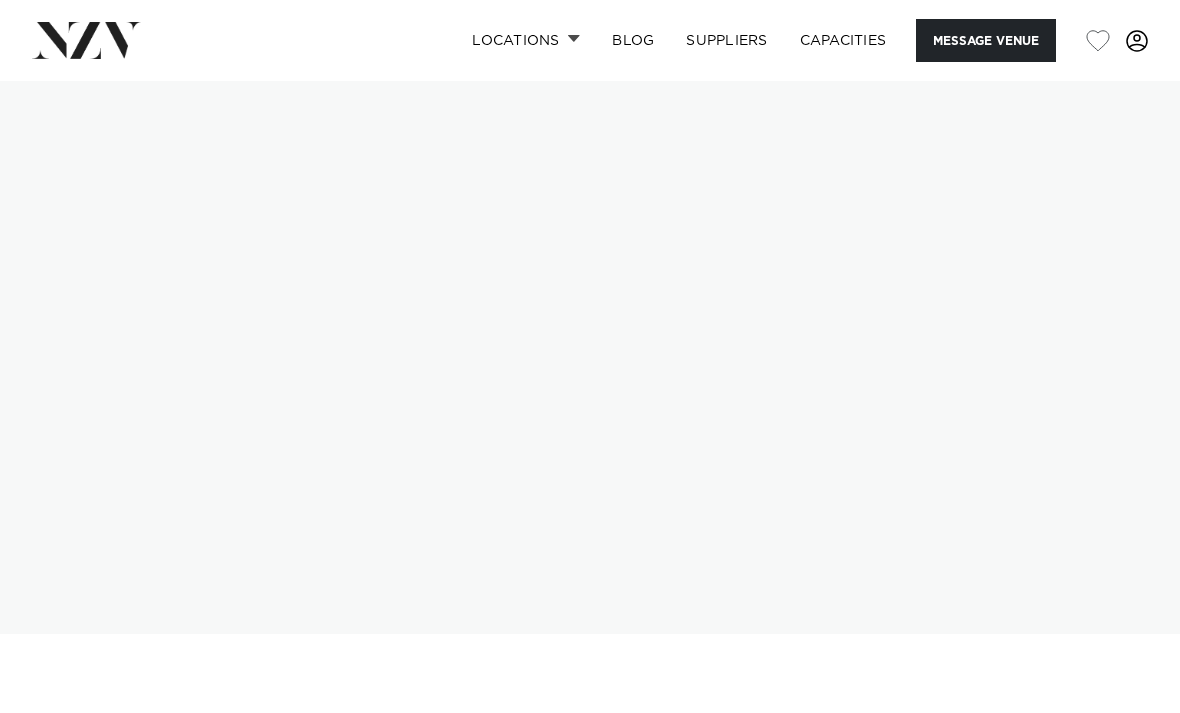 scroll, scrollTop: 0, scrollLeft: 0, axis: both 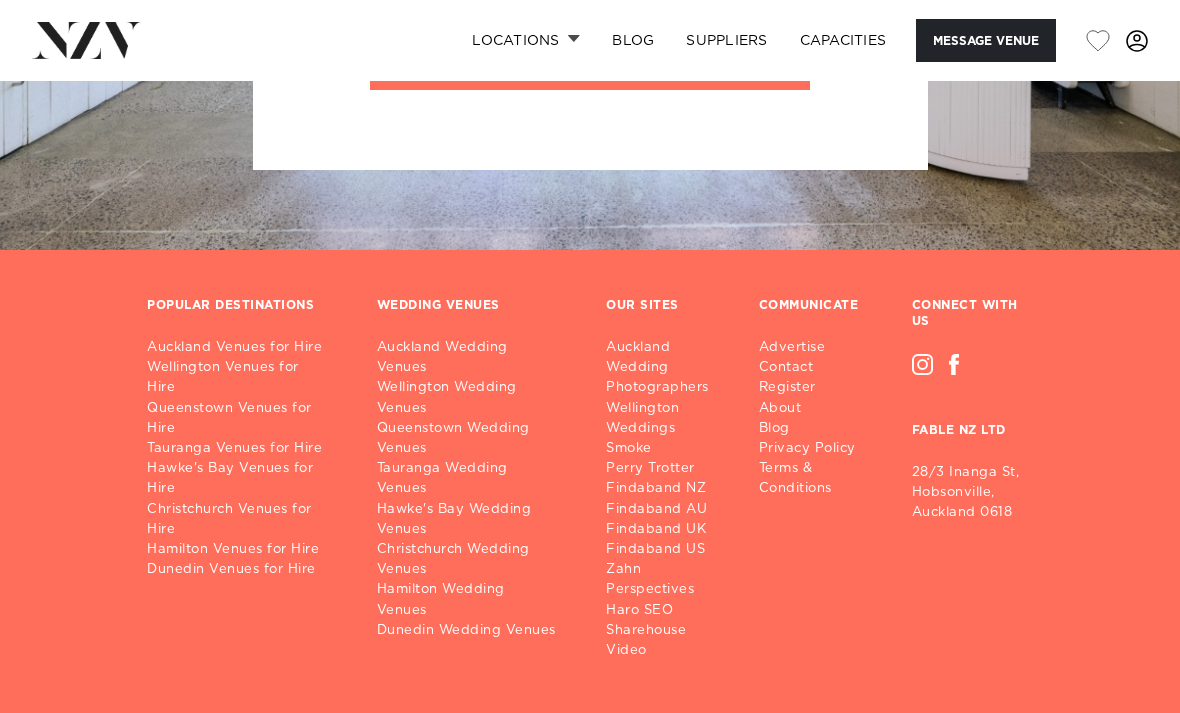 click on "Capacities" at bounding box center [843, 40] 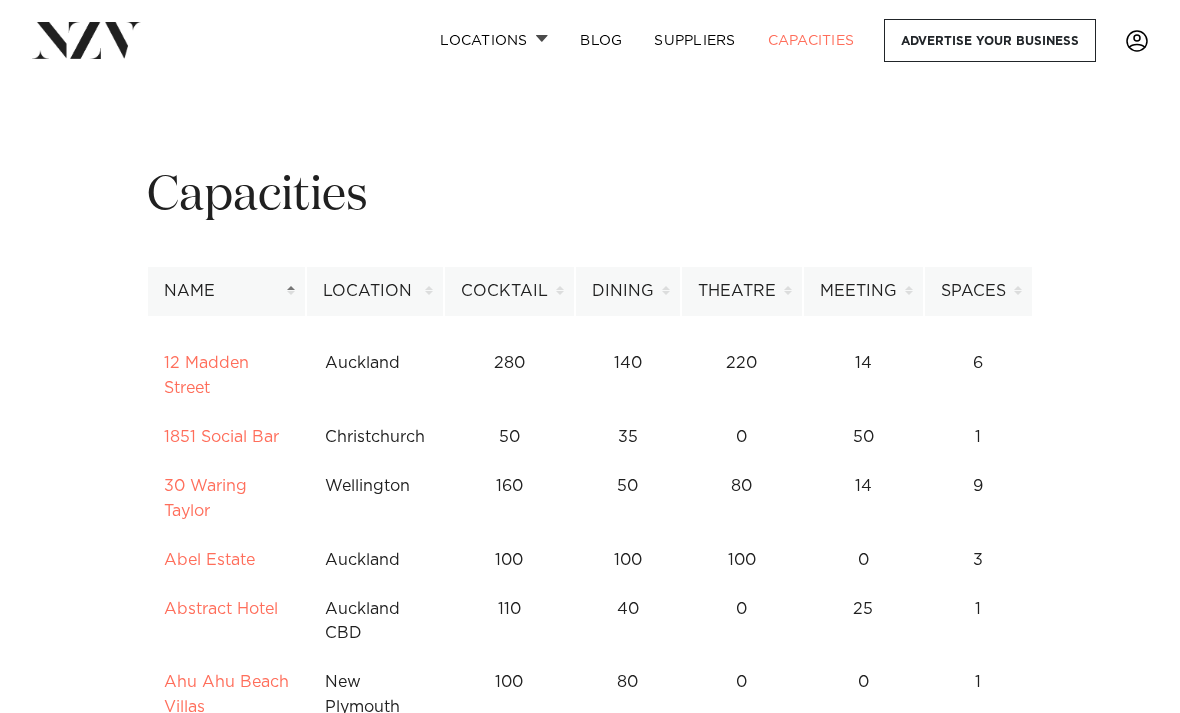 scroll, scrollTop: 0, scrollLeft: 0, axis: both 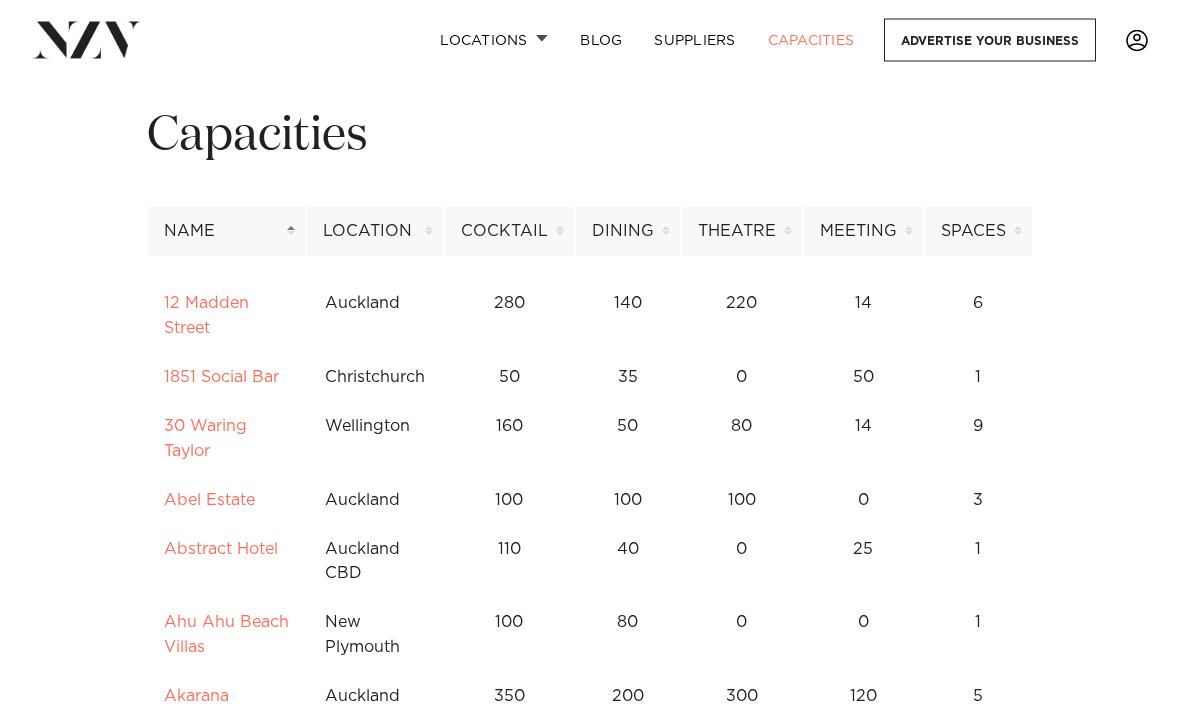 click on "Dining" at bounding box center (628, 232) 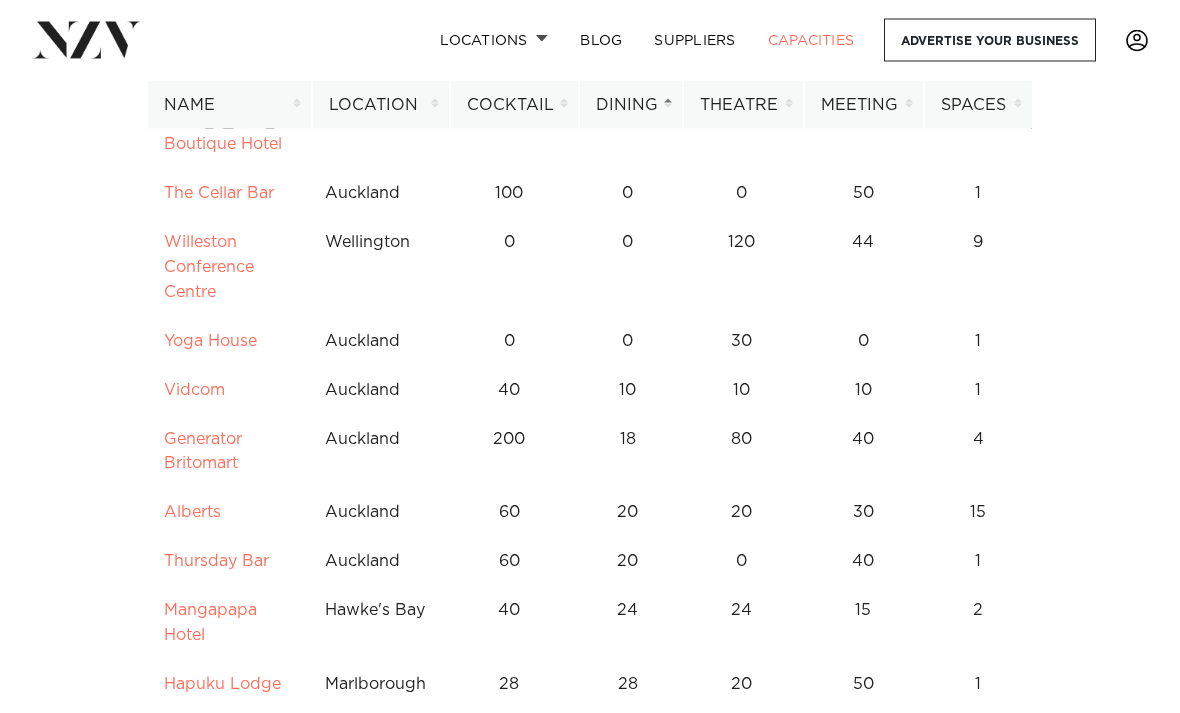 scroll, scrollTop: 737, scrollLeft: 0, axis: vertical 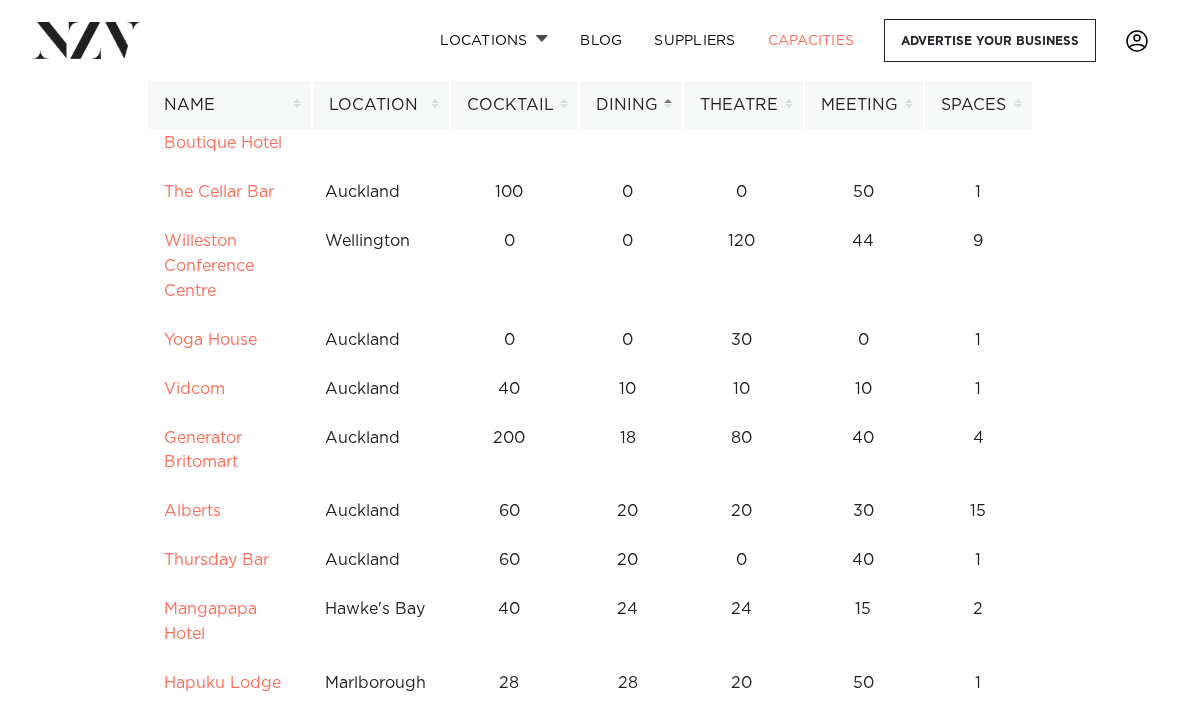 click on "Alberts" at bounding box center (227, 511) 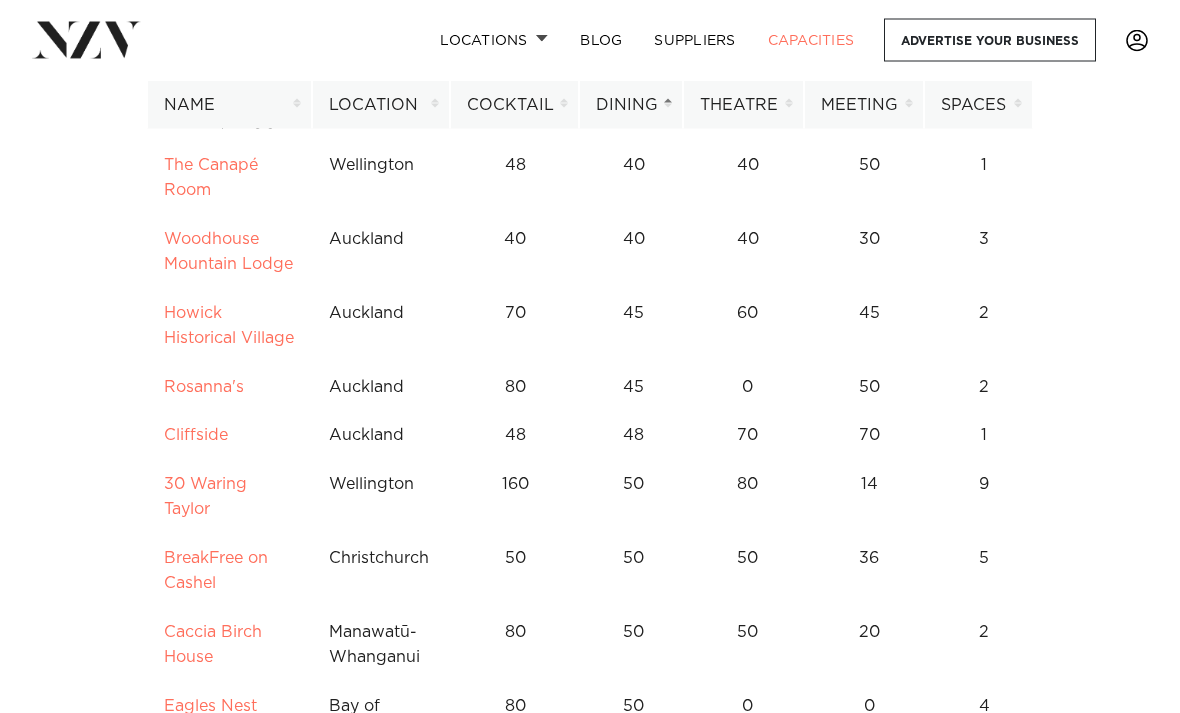 scroll, scrollTop: 2064, scrollLeft: 0, axis: vertical 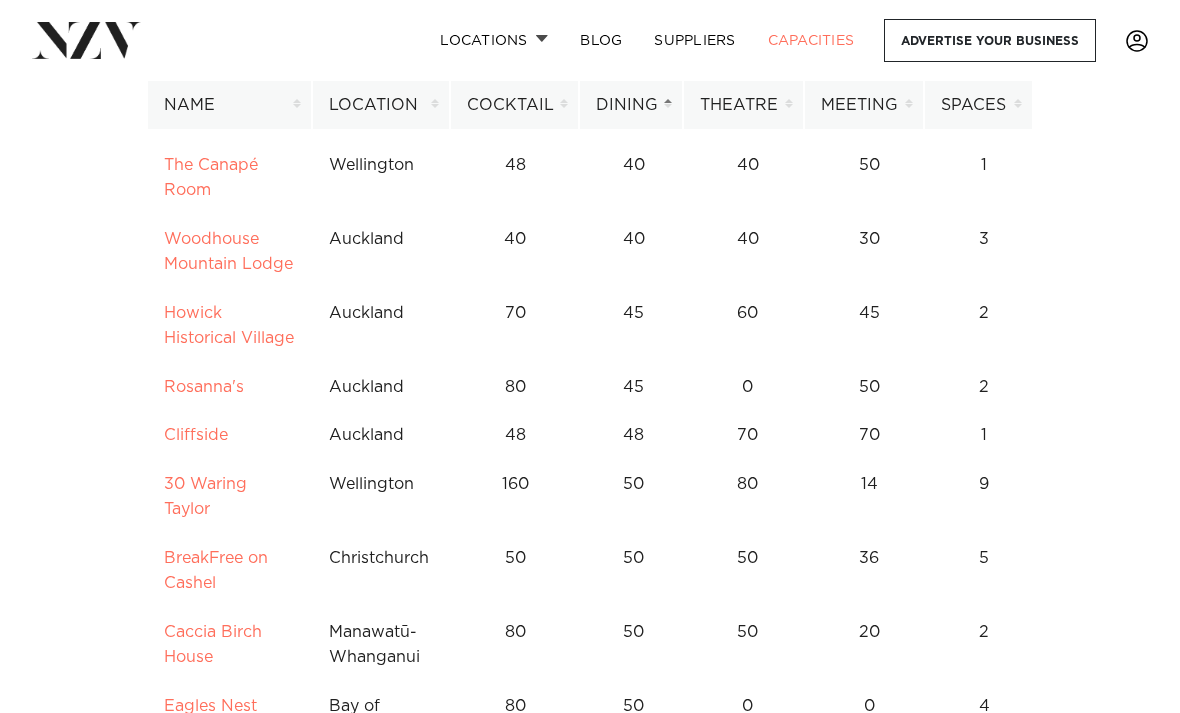 click on "Woodhouse Mountain Lodge" at bounding box center (228, 251) 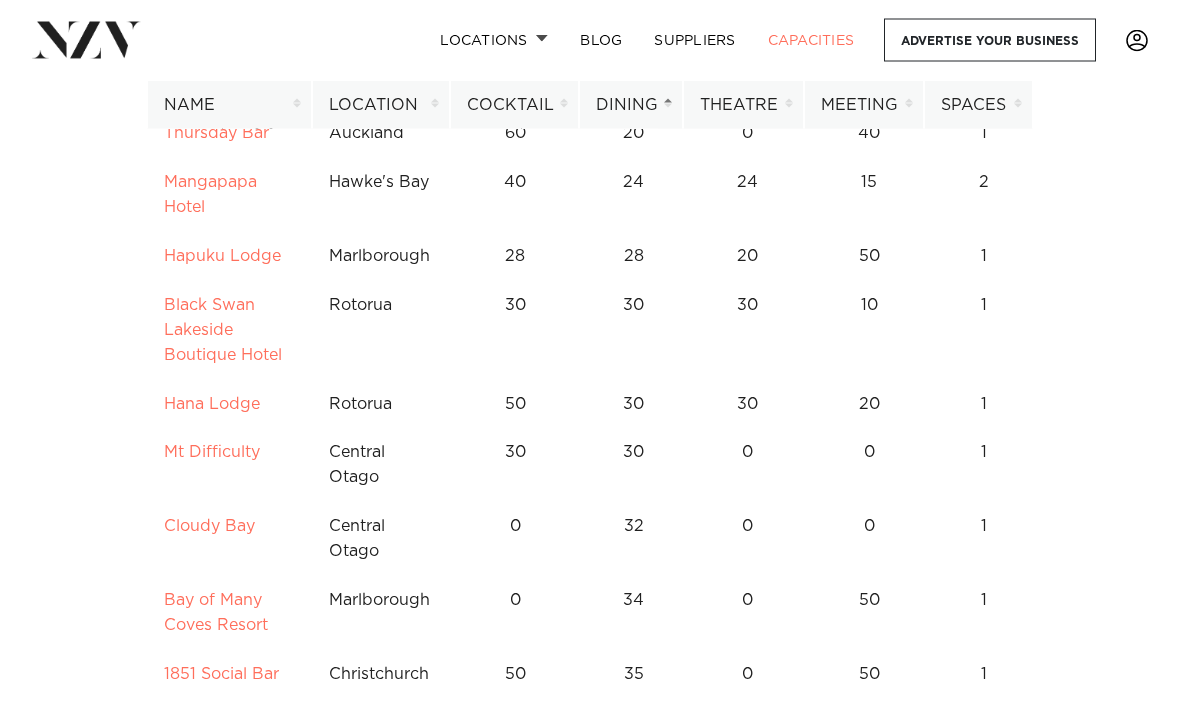 scroll, scrollTop: 1076, scrollLeft: 0, axis: vertical 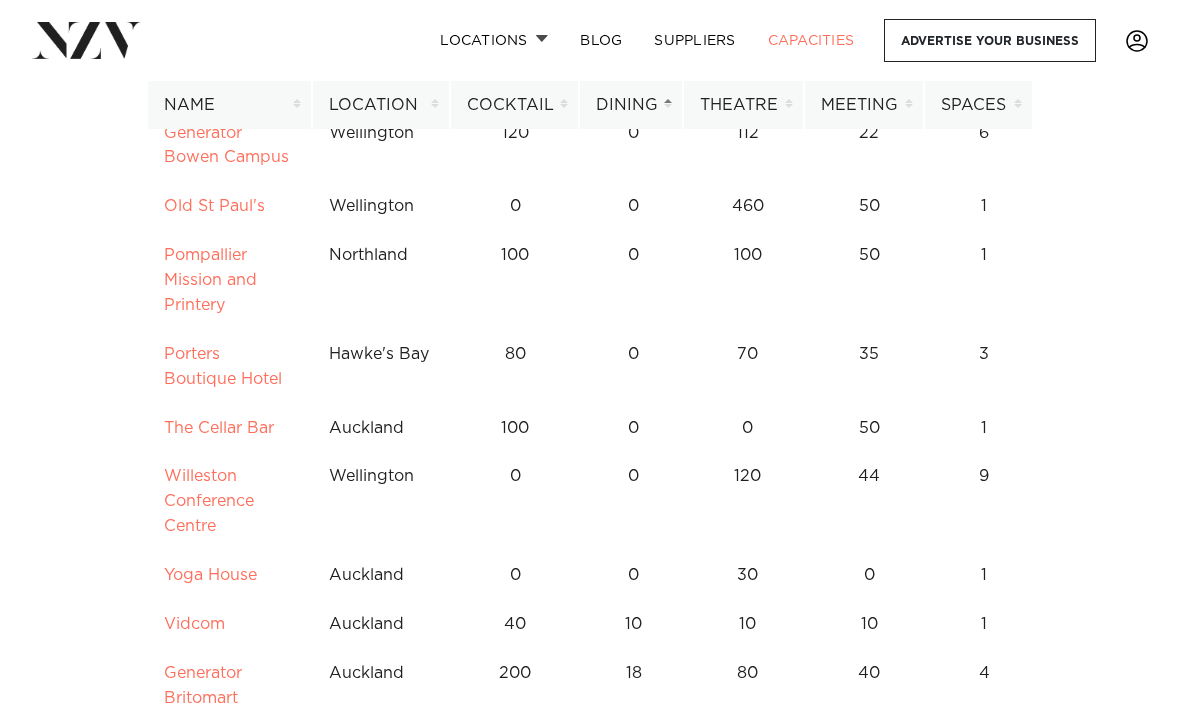 click on "Location" at bounding box center [381, 105] 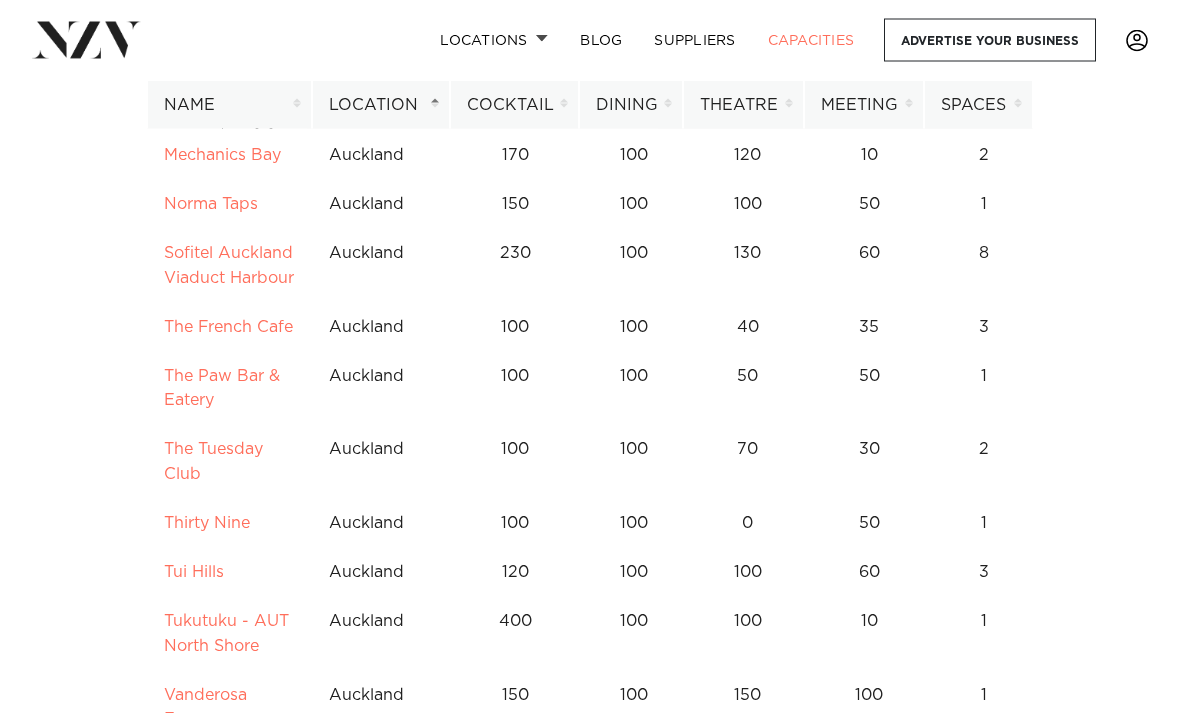 scroll, scrollTop: 2144, scrollLeft: 0, axis: vertical 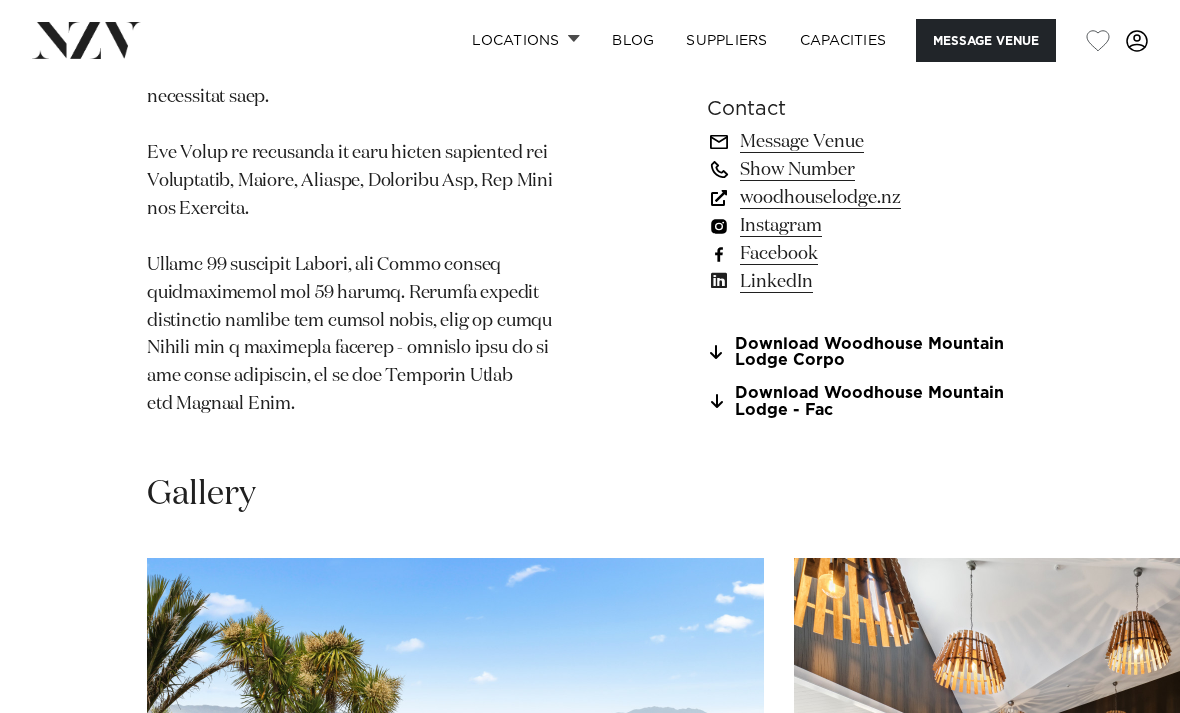 click on "Download Woodhouse Mountain Lodge - Fac" at bounding box center [870, 402] 